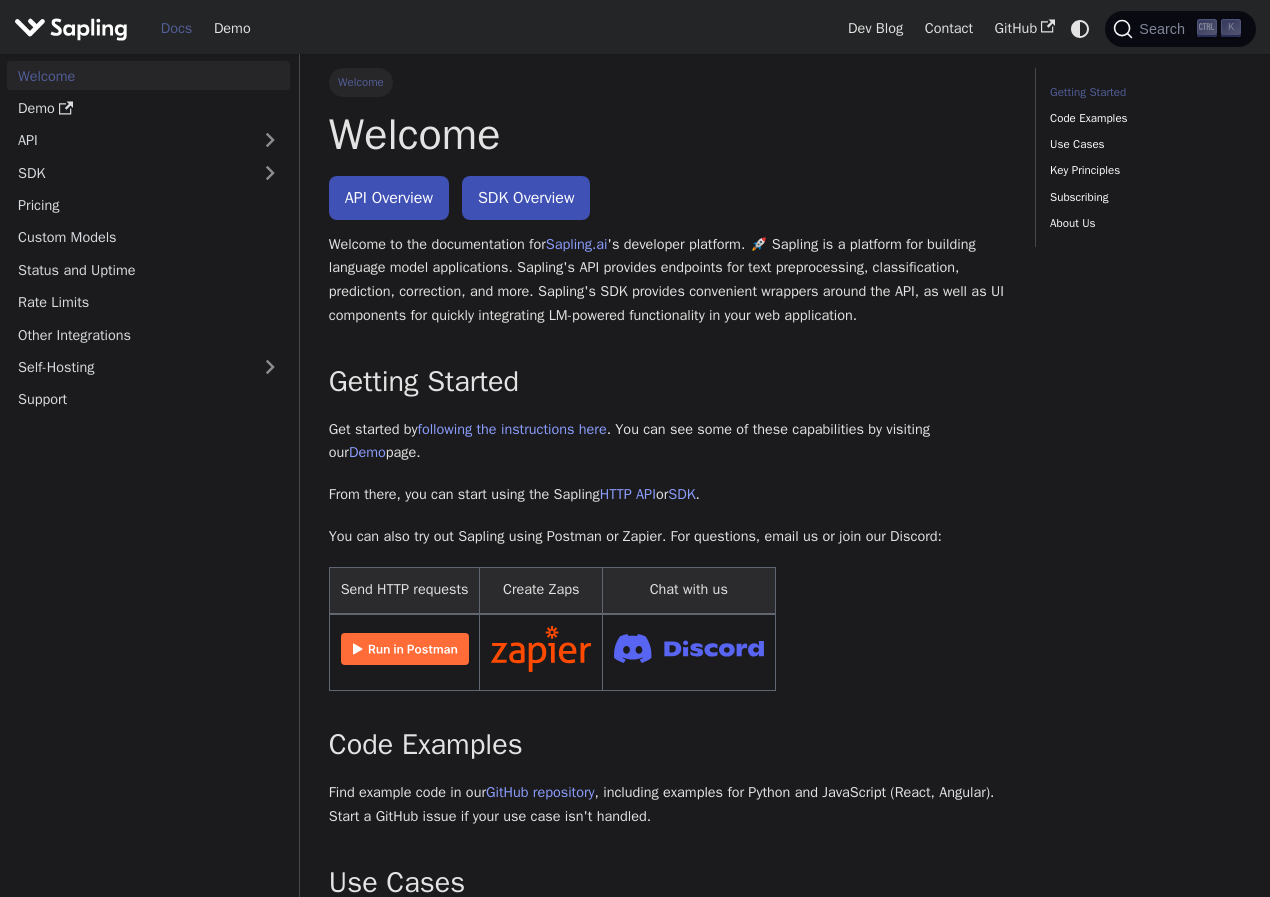 scroll, scrollTop: 0, scrollLeft: 0, axis: both 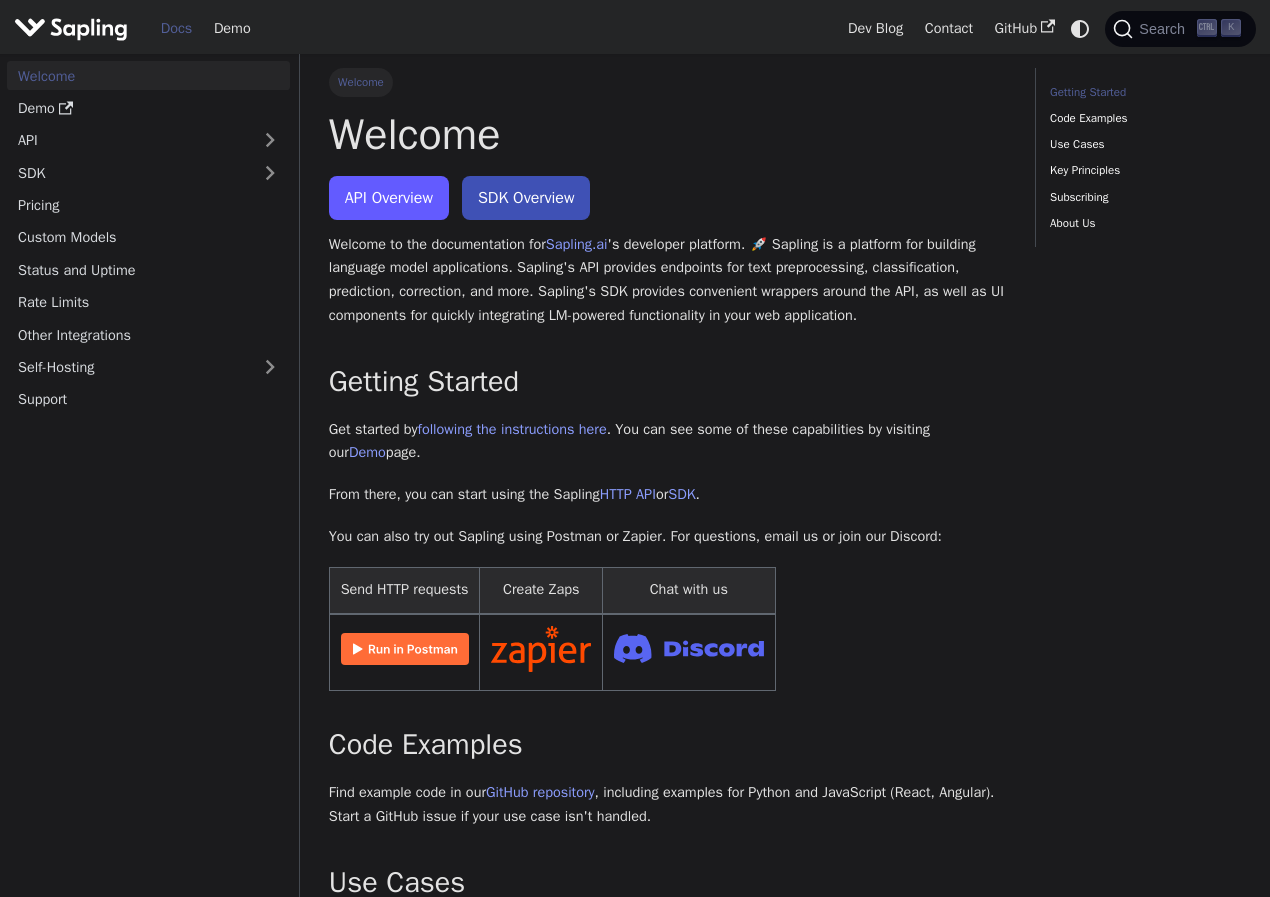 click on "API Overview" at bounding box center [389, 198] 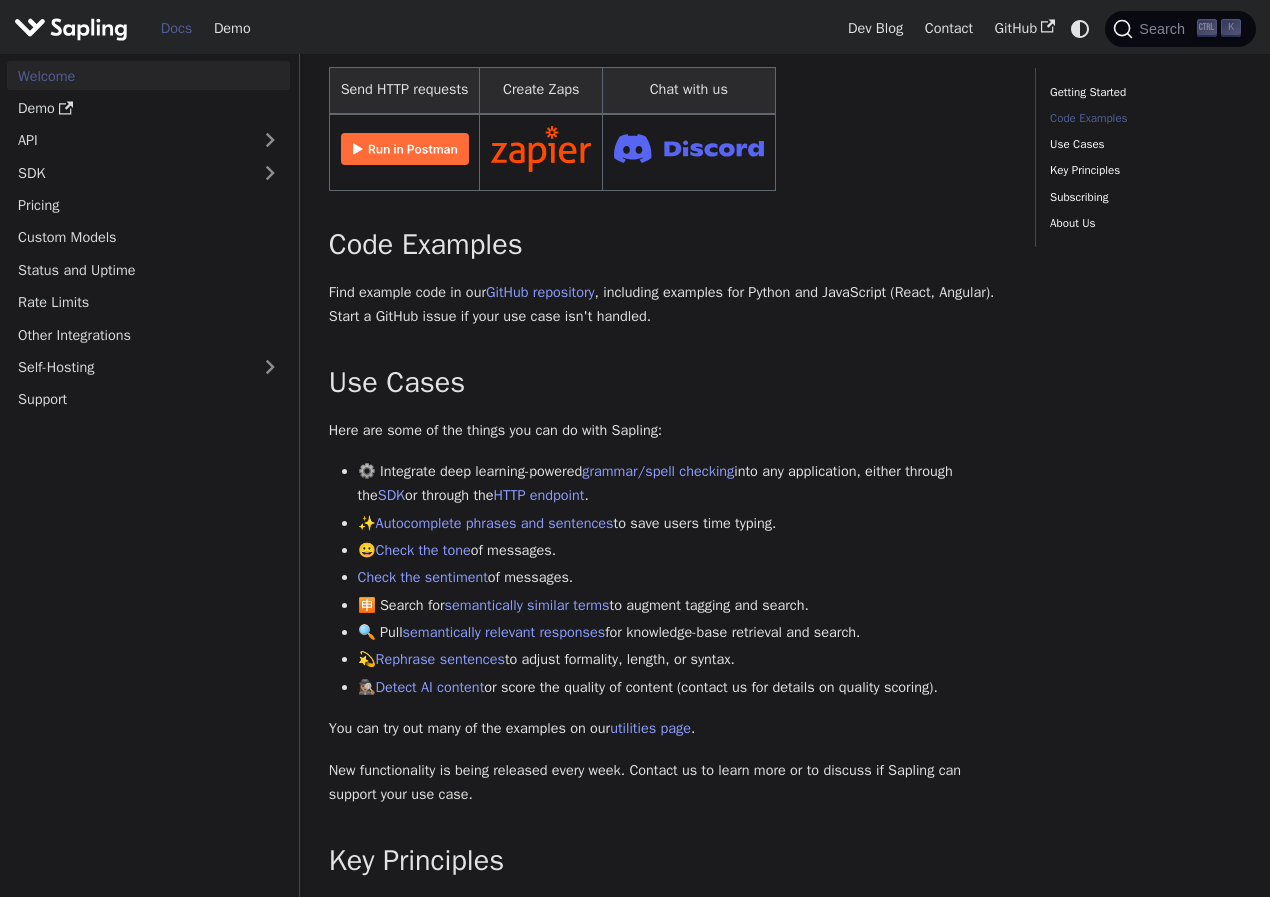 scroll, scrollTop: 800, scrollLeft: 0, axis: vertical 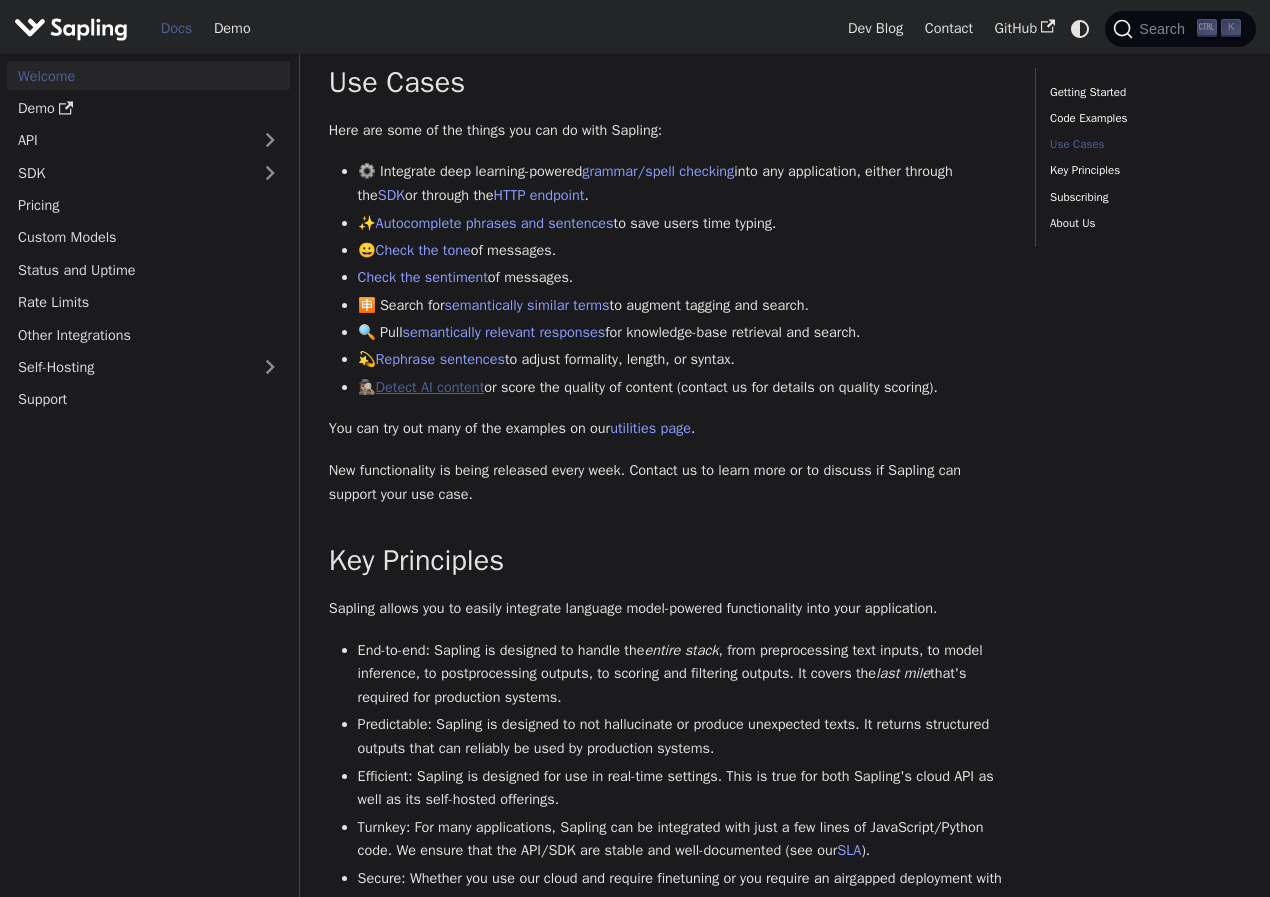 click on "Detect AI content" at bounding box center (430, 387) 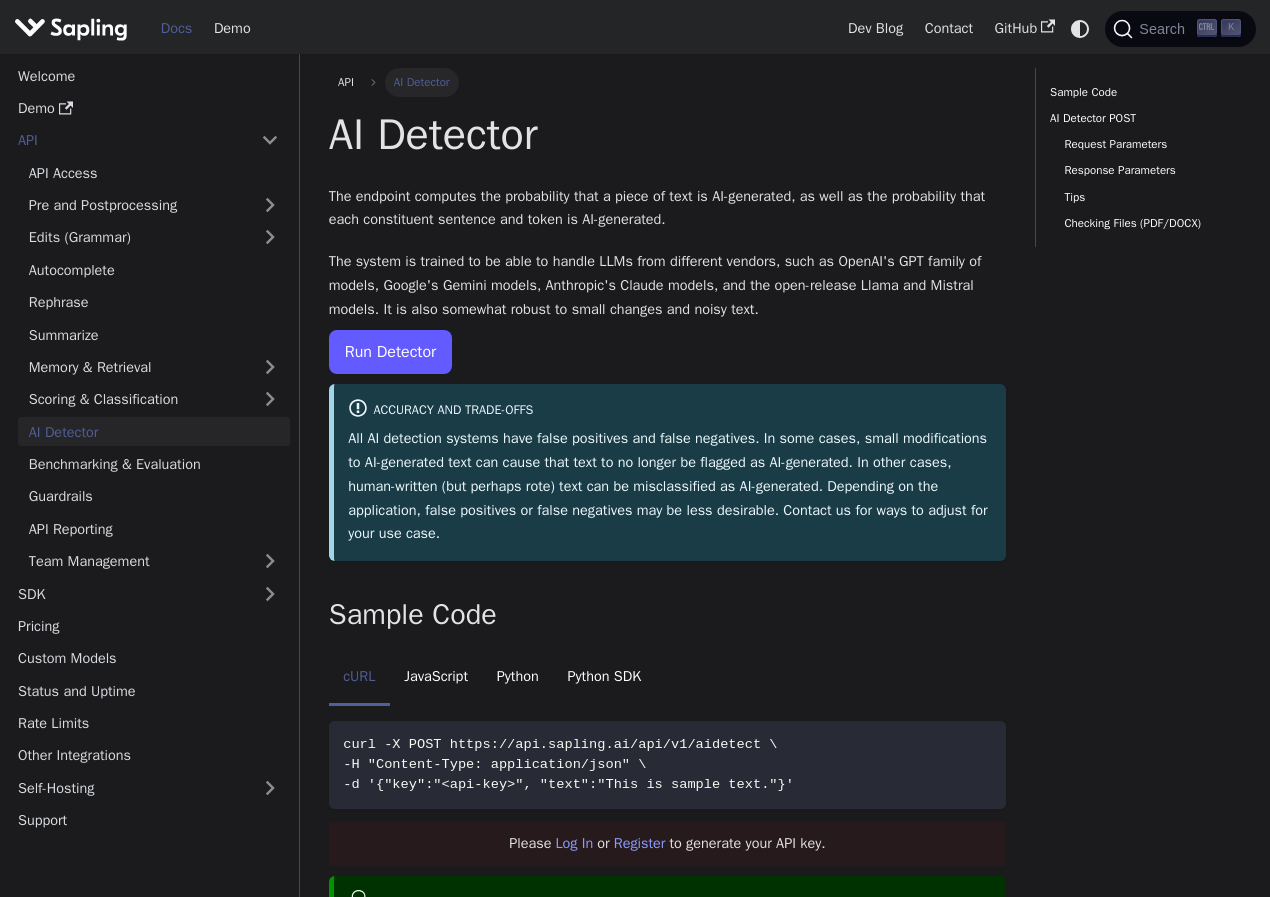 click on "Run Detector" at bounding box center (390, 352) 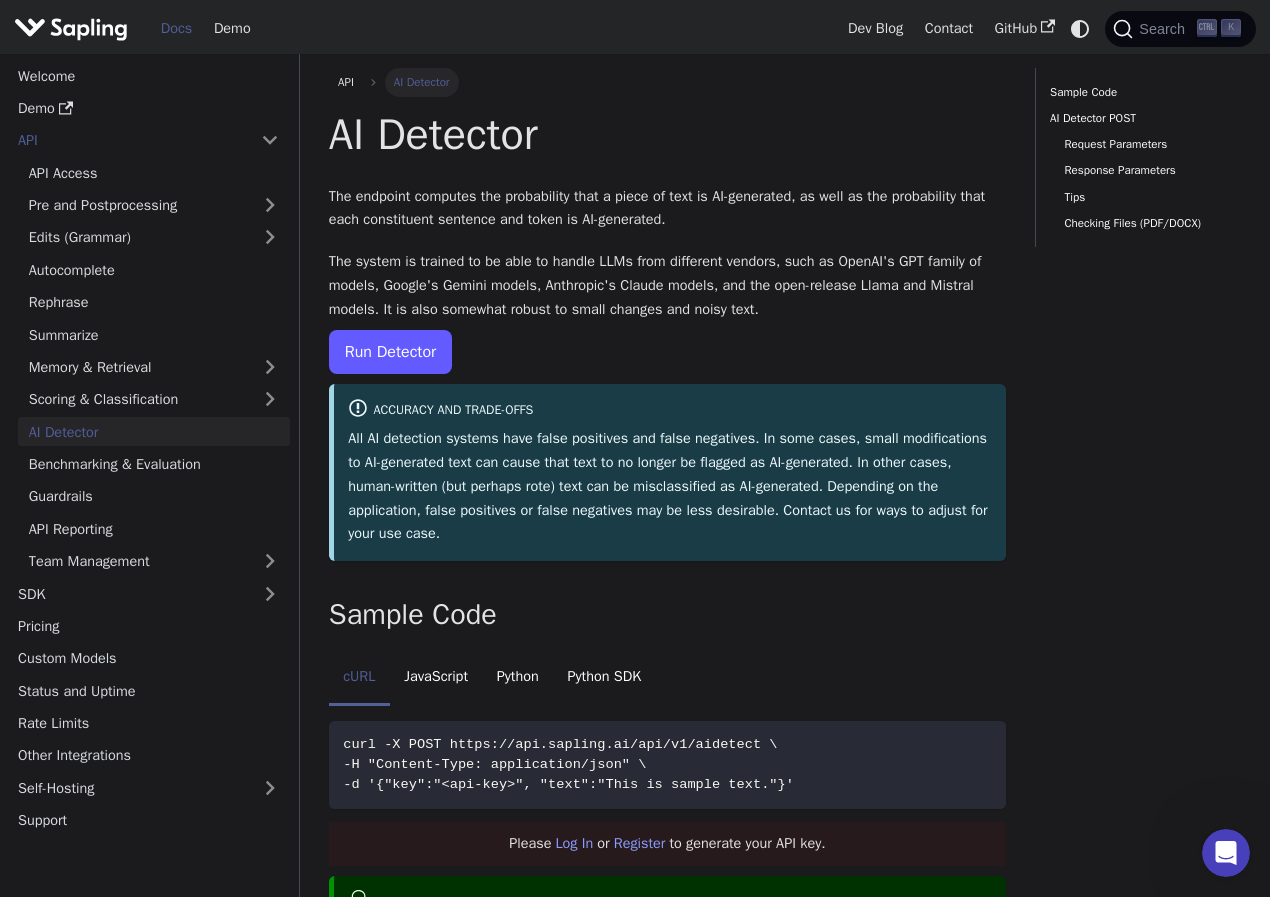 scroll, scrollTop: 0, scrollLeft: 0, axis: both 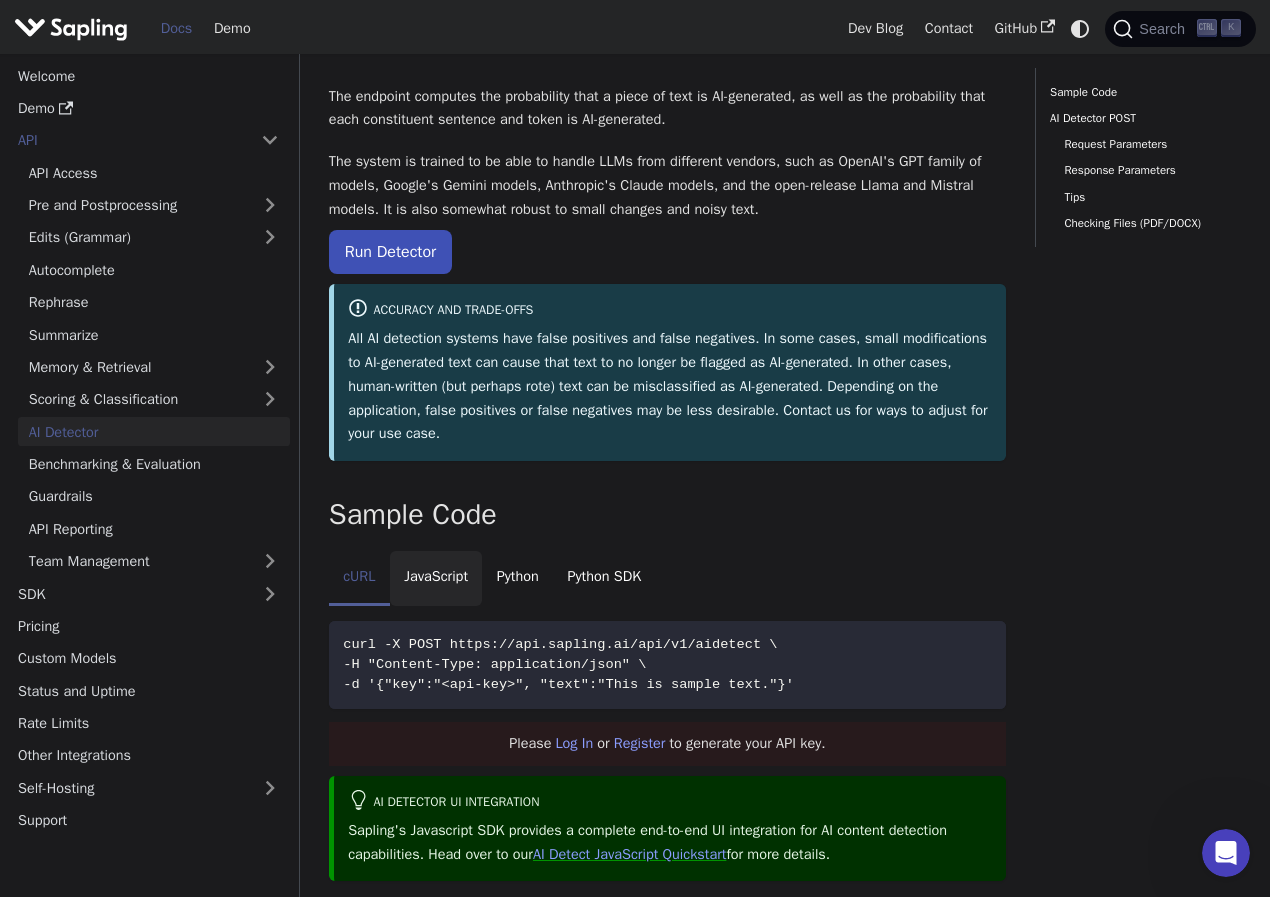 click on "JavaScript" at bounding box center [436, 579] 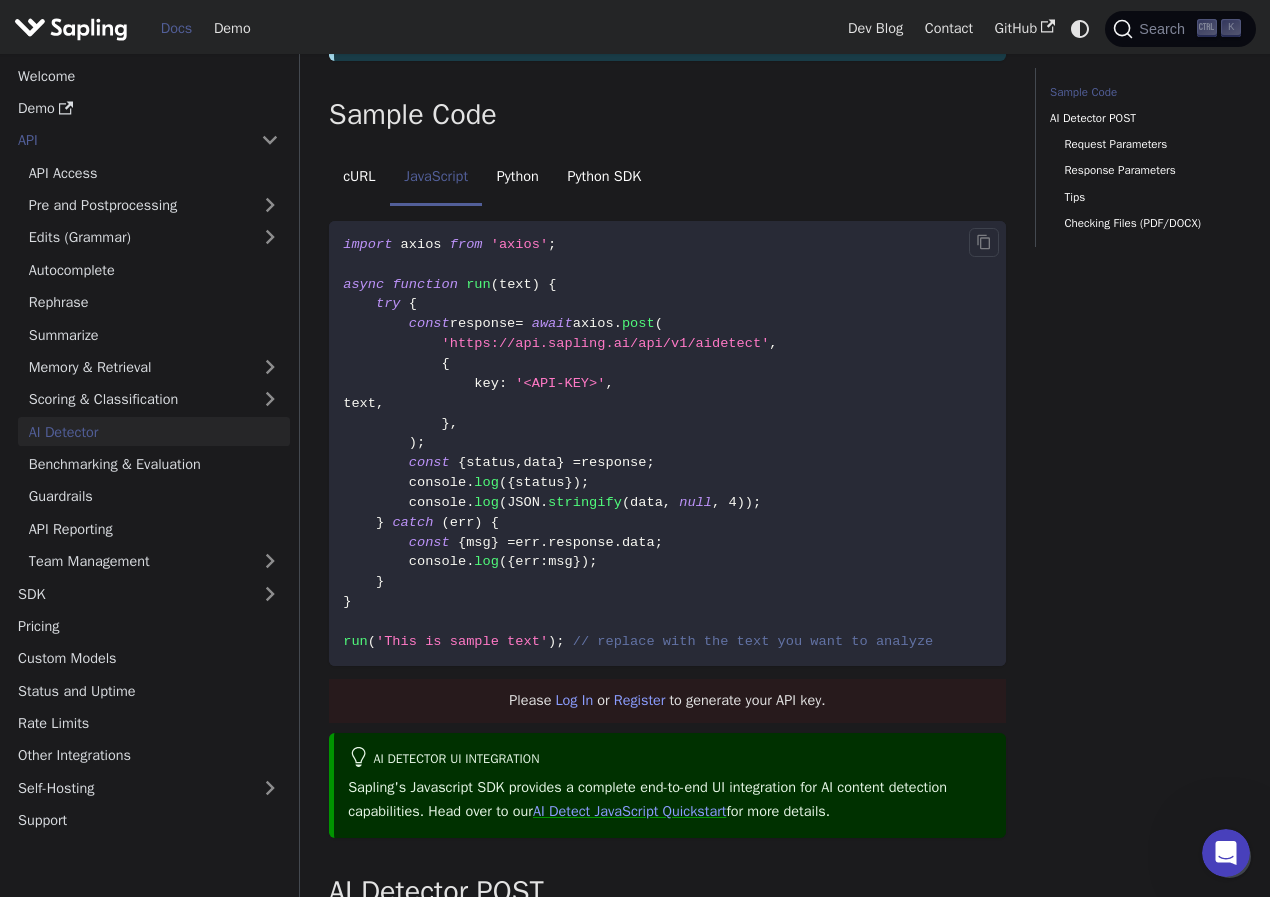 scroll, scrollTop: 400, scrollLeft: 0, axis: vertical 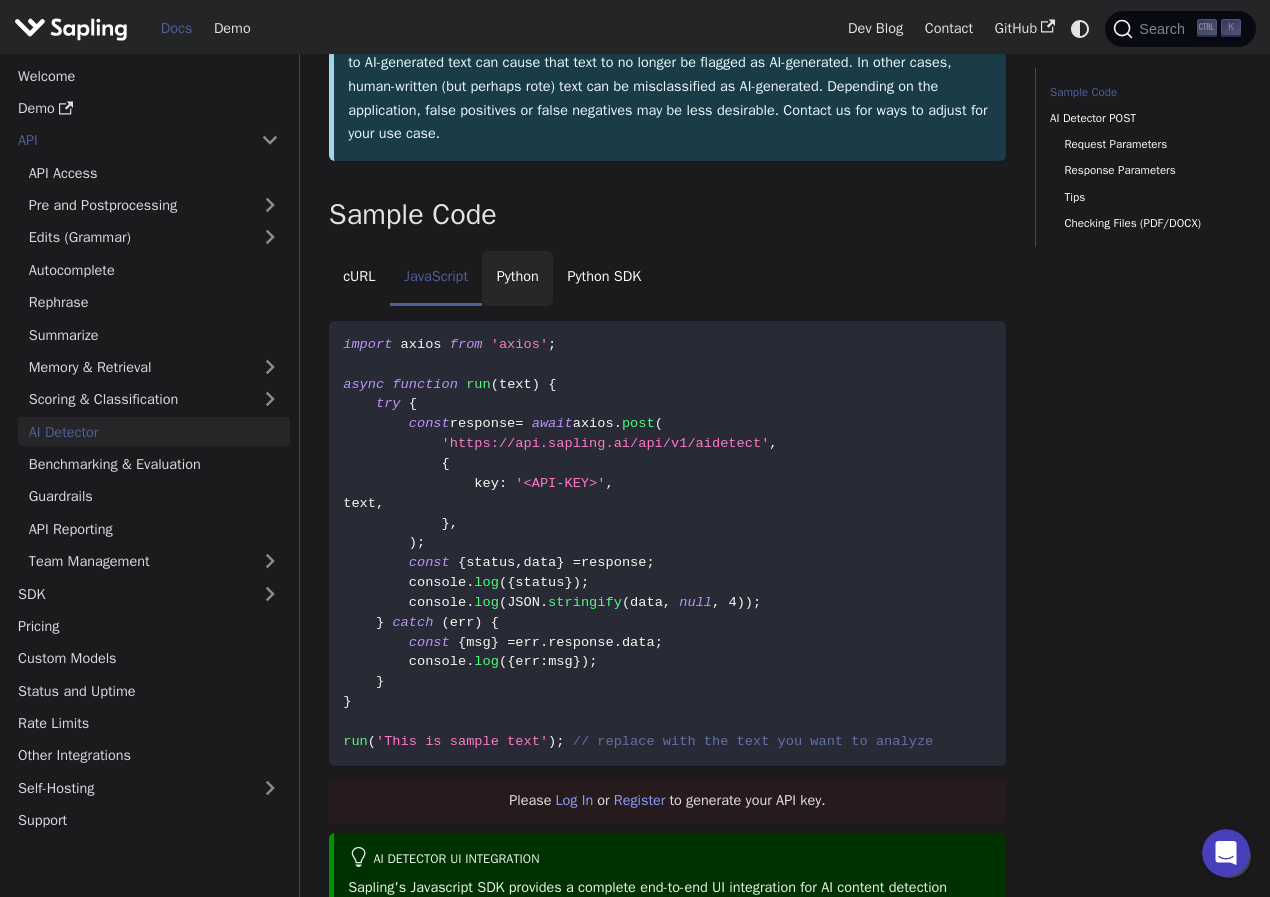 click on "Python" at bounding box center [517, 279] 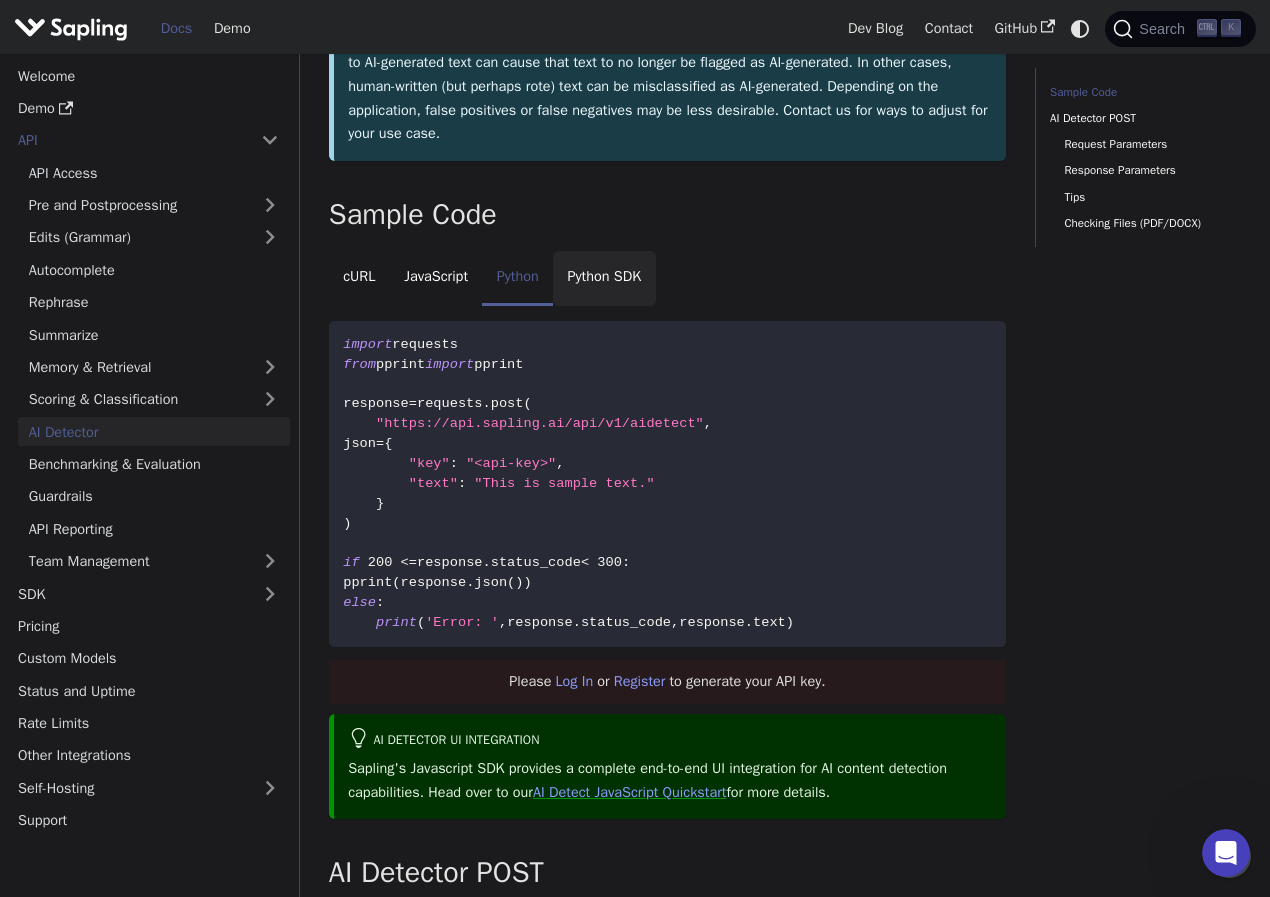 click on "Python SDK" at bounding box center (604, 279) 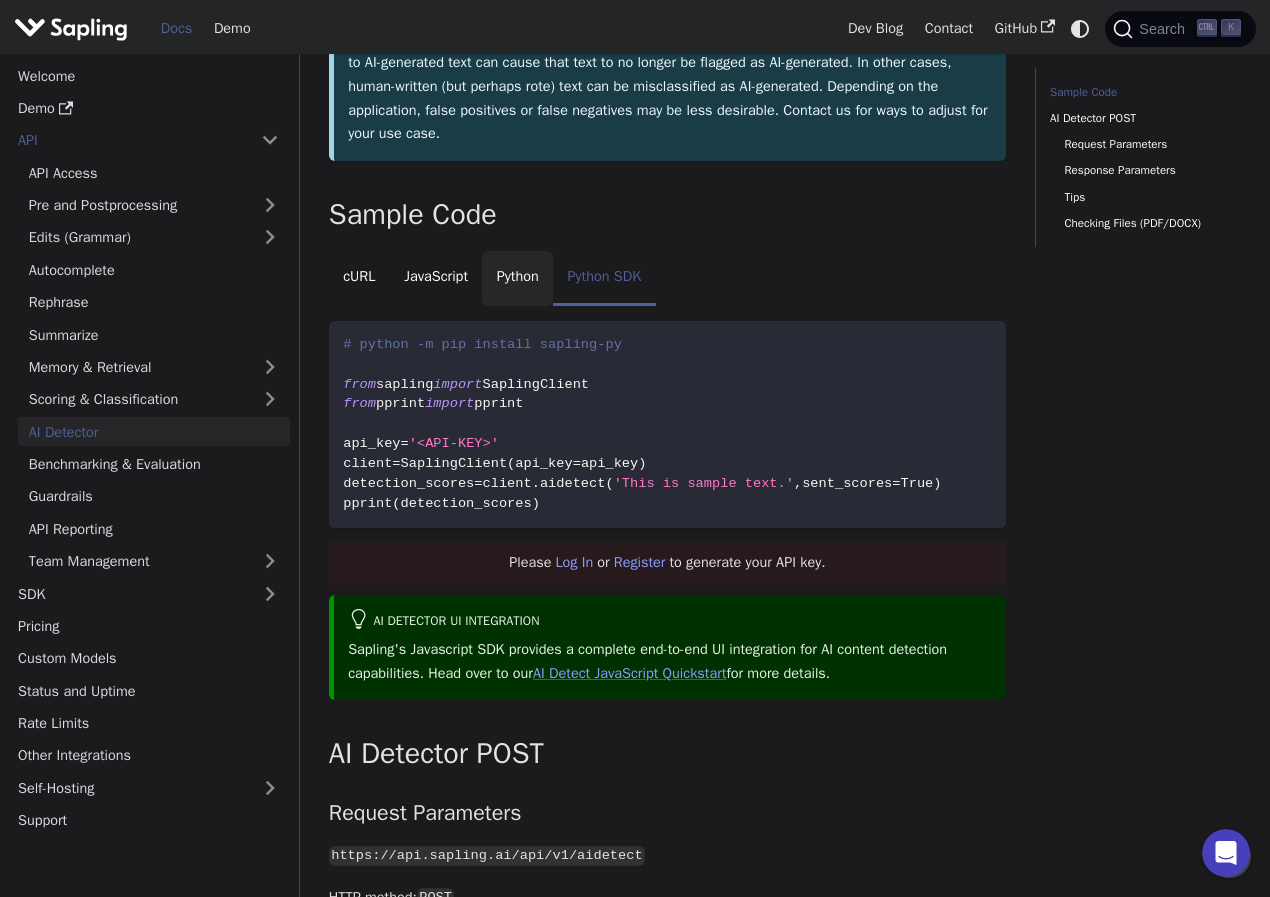 click on "Python" at bounding box center (517, 279) 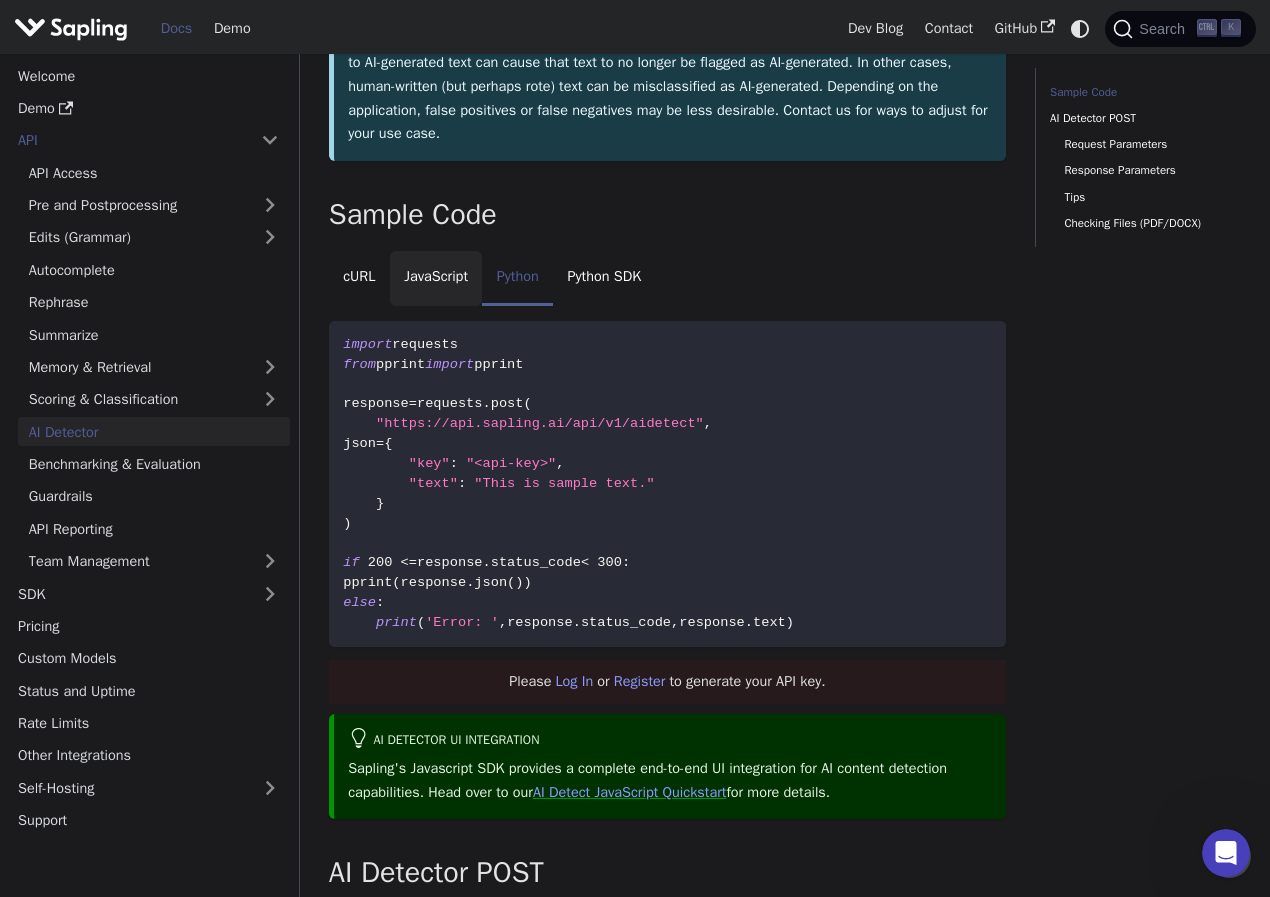 click on "JavaScript" at bounding box center [436, 279] 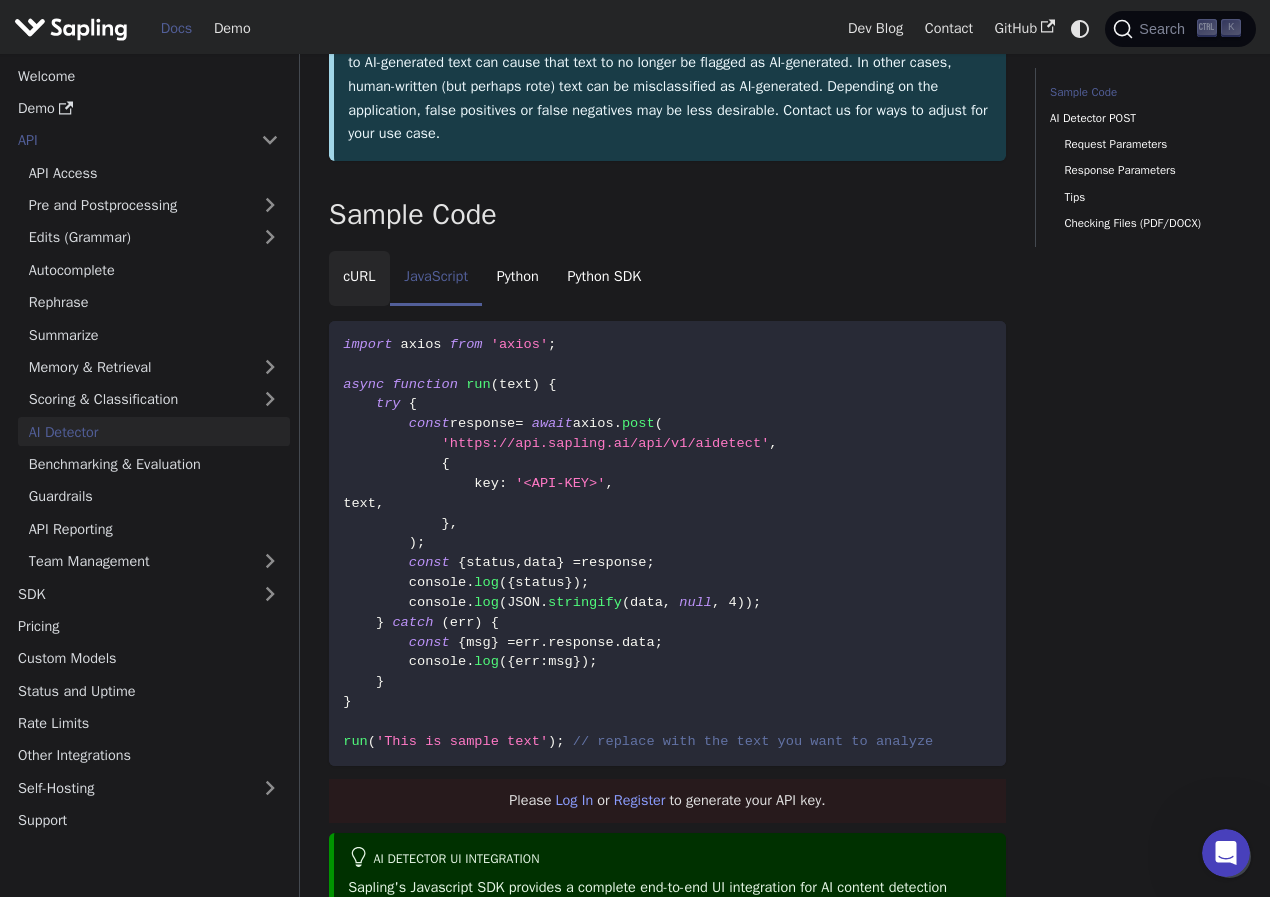 click on "cURL" at bounding box center (359, 279) 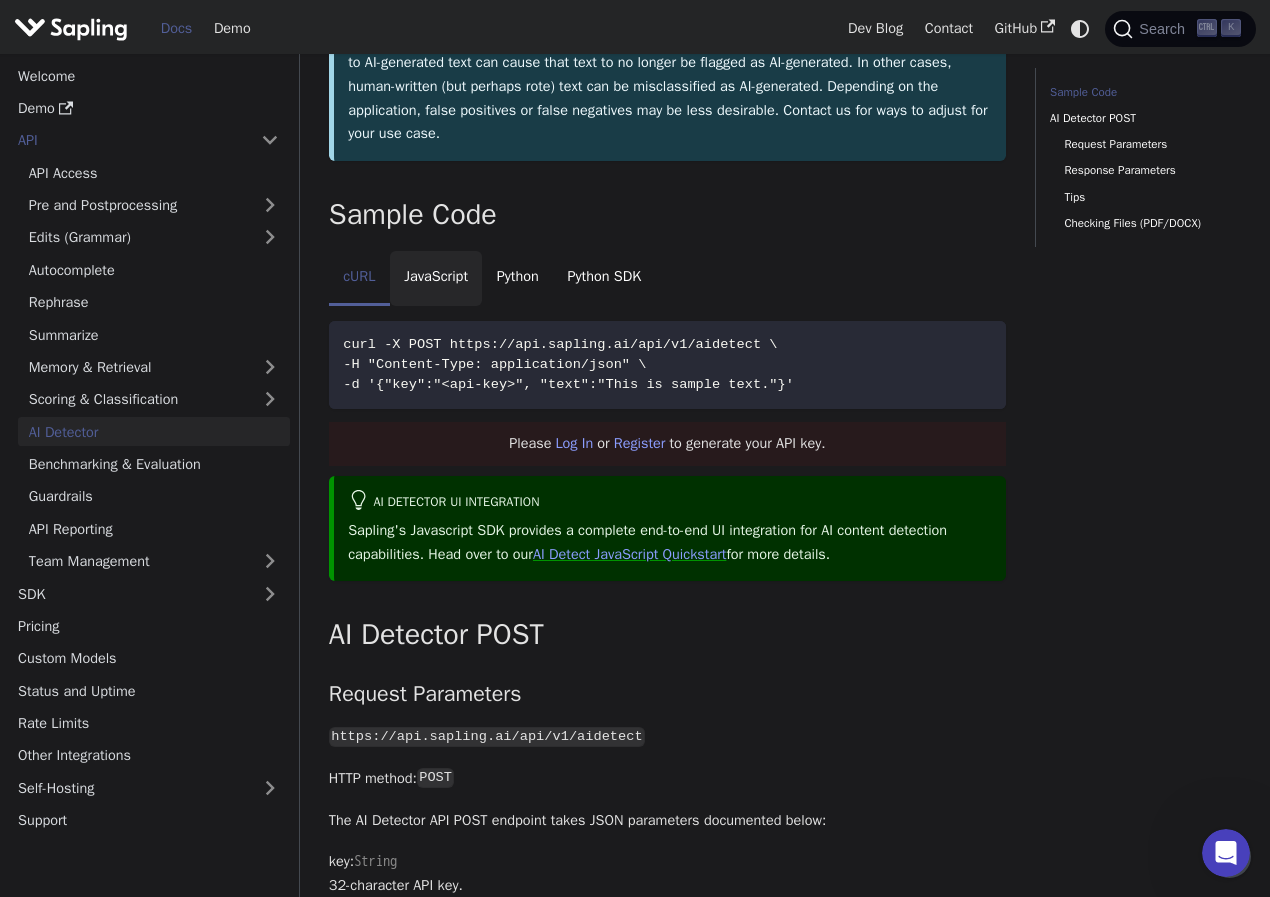 click on "JavaScript" at bounding box center (436, 279) 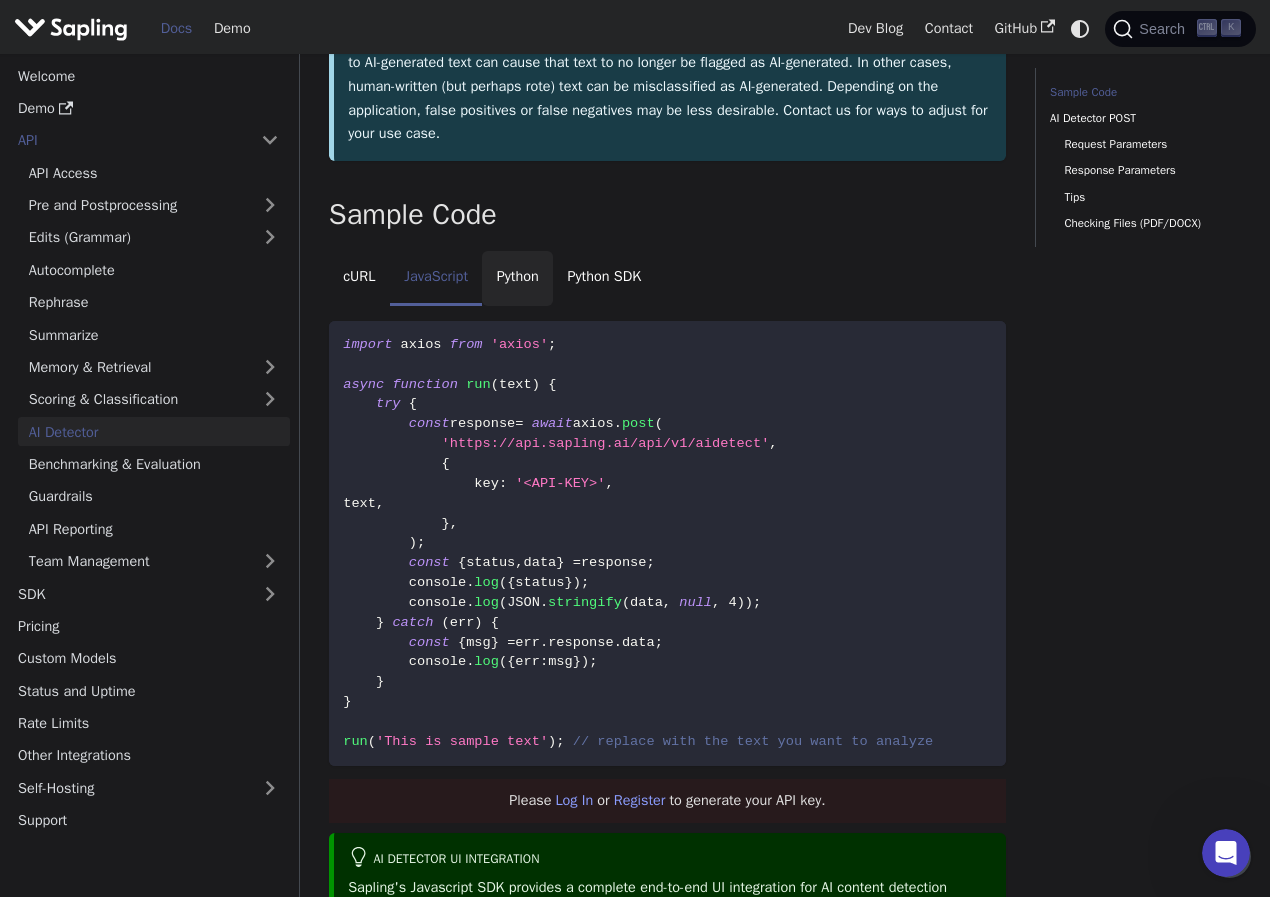 click on "Python" at bounding box center (517, 279) 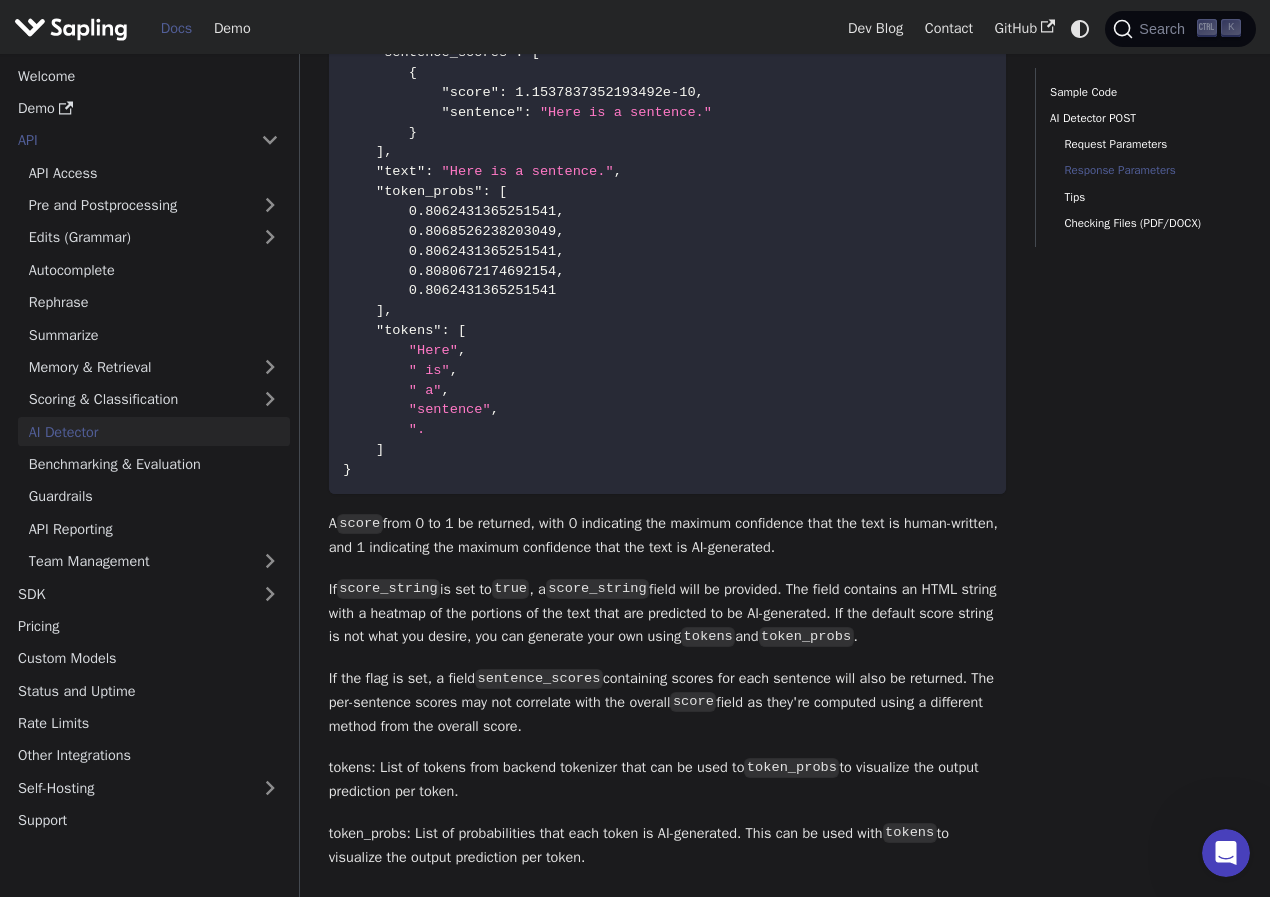 scroll, scrollTop: 2300, scrollLeft: 0, axis: vertical 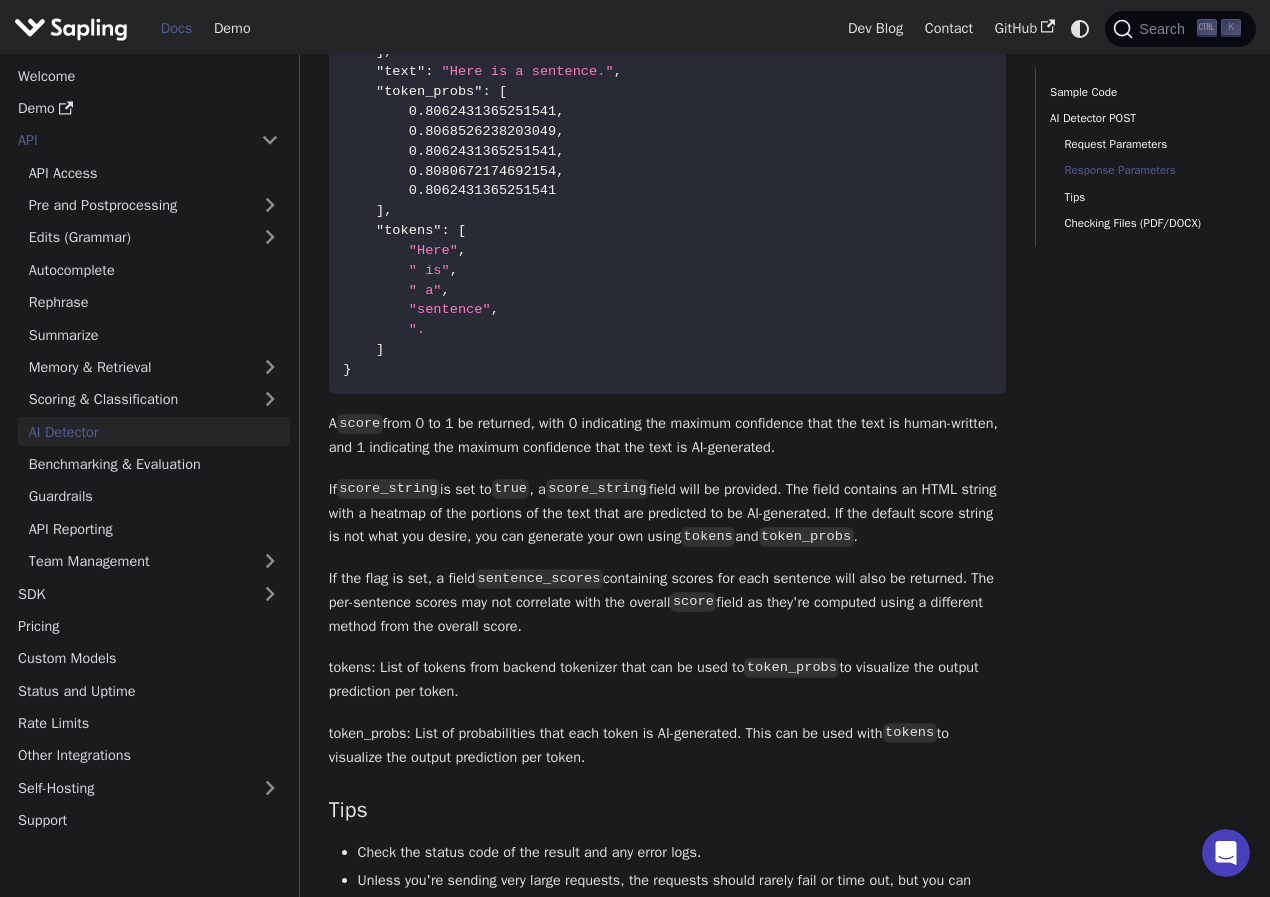 type 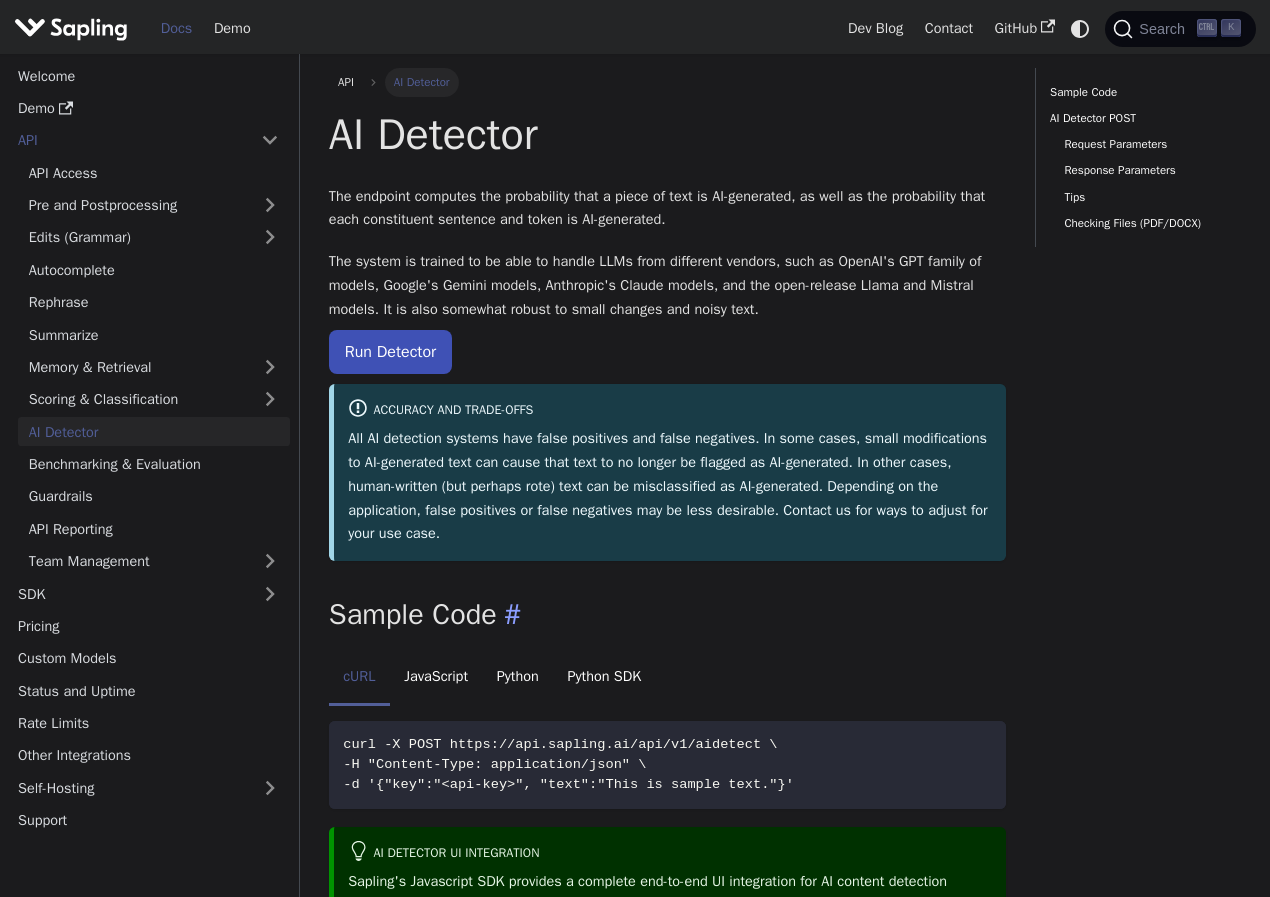 scroll, scrollTop: 0, scrollLeft: 0, axis: both 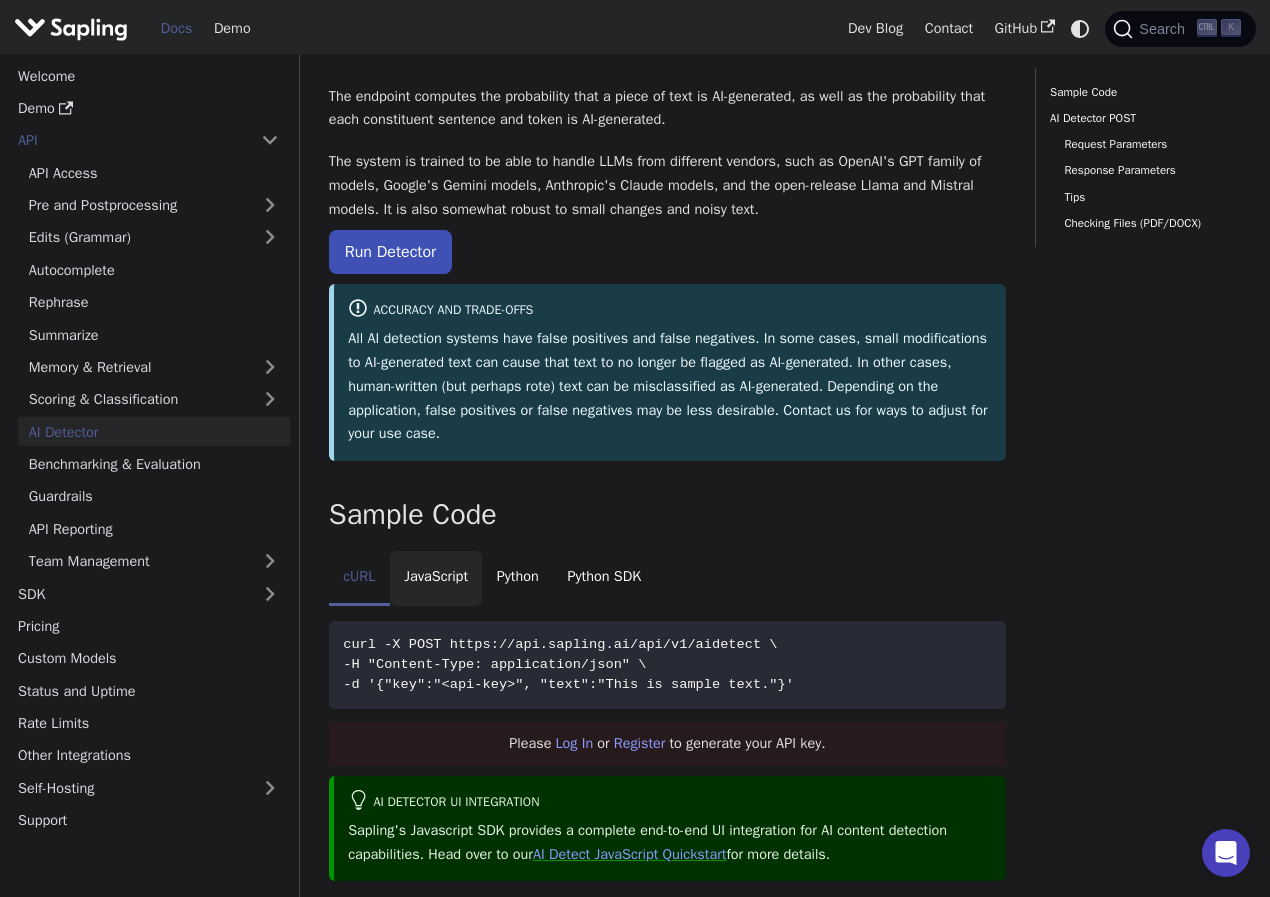 click on "JavaScript" at bounding box center (436, 579) 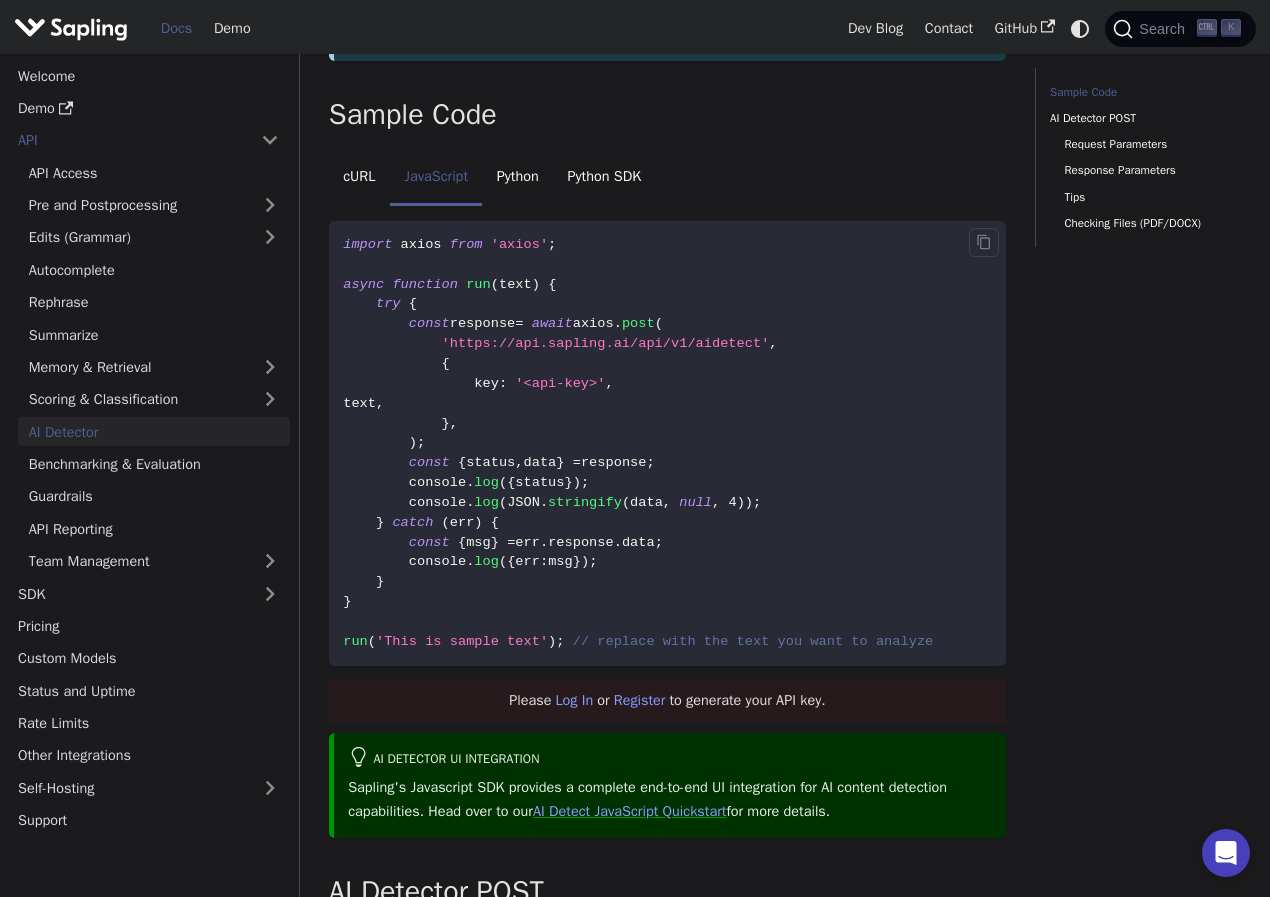 scroll, scrollTop: 600, scrollLeft: 0, axis: vertical 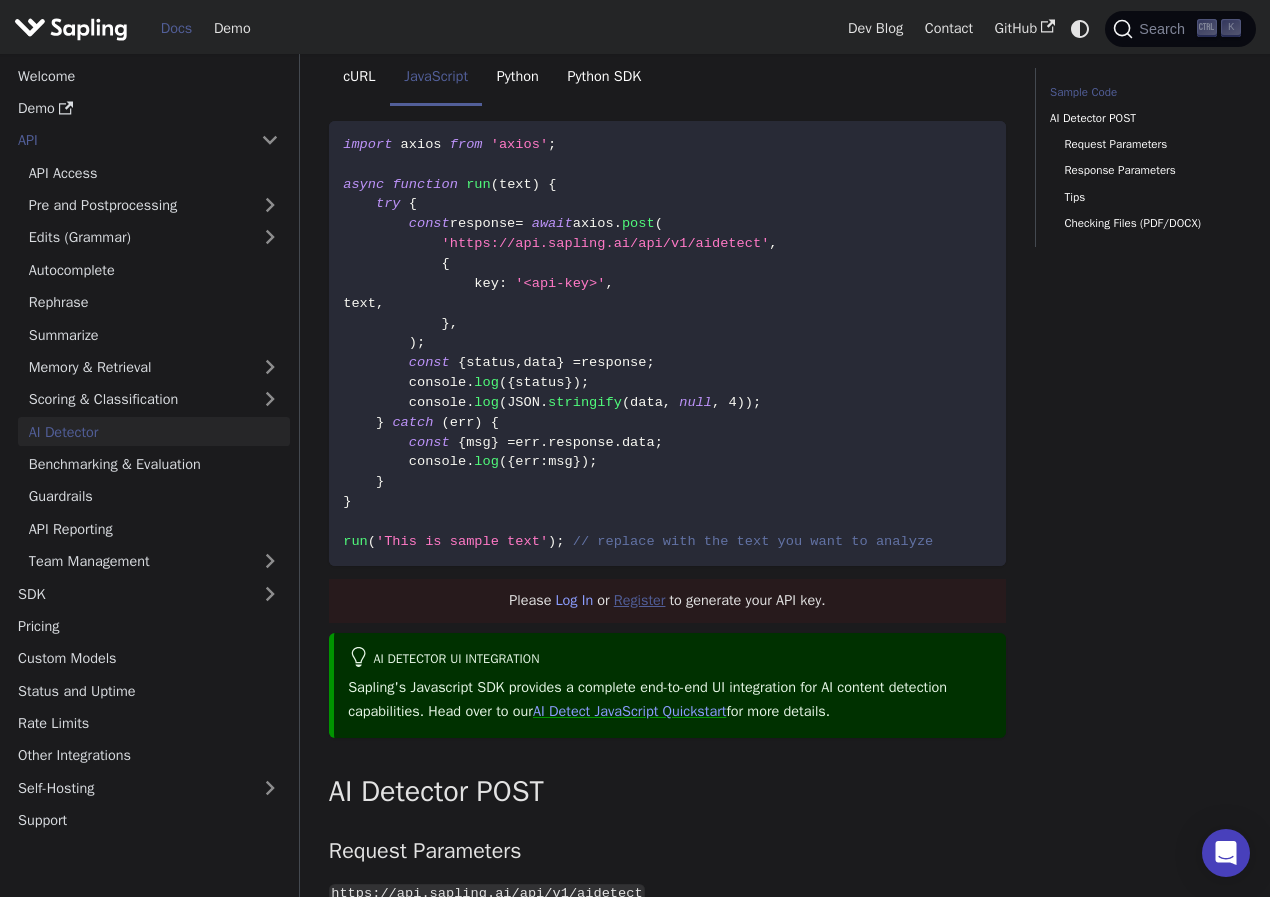 click on "Register" at bounding box center [640, 600] 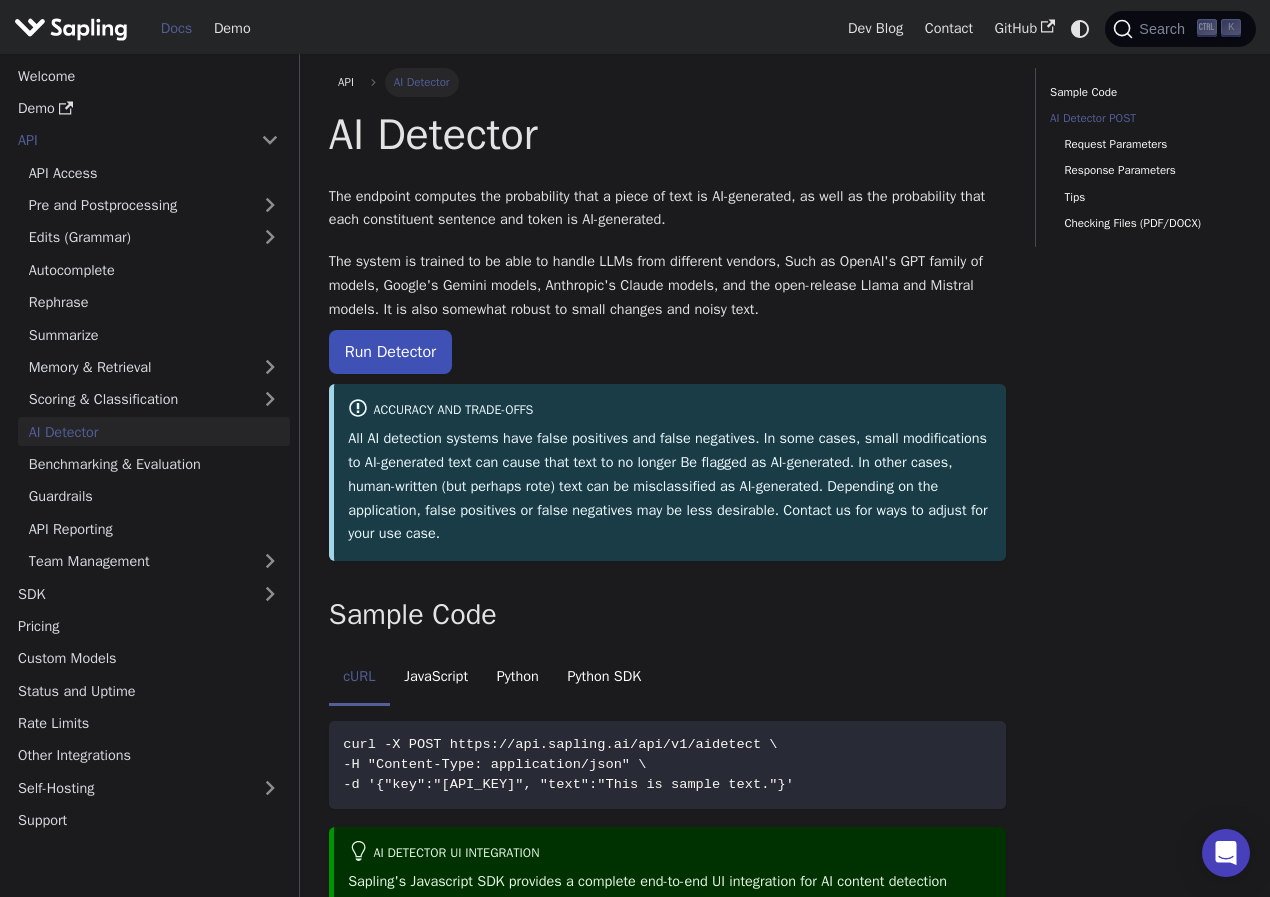 scroll, scrollTop: 600, scrollLeft: 0, axis: vertical 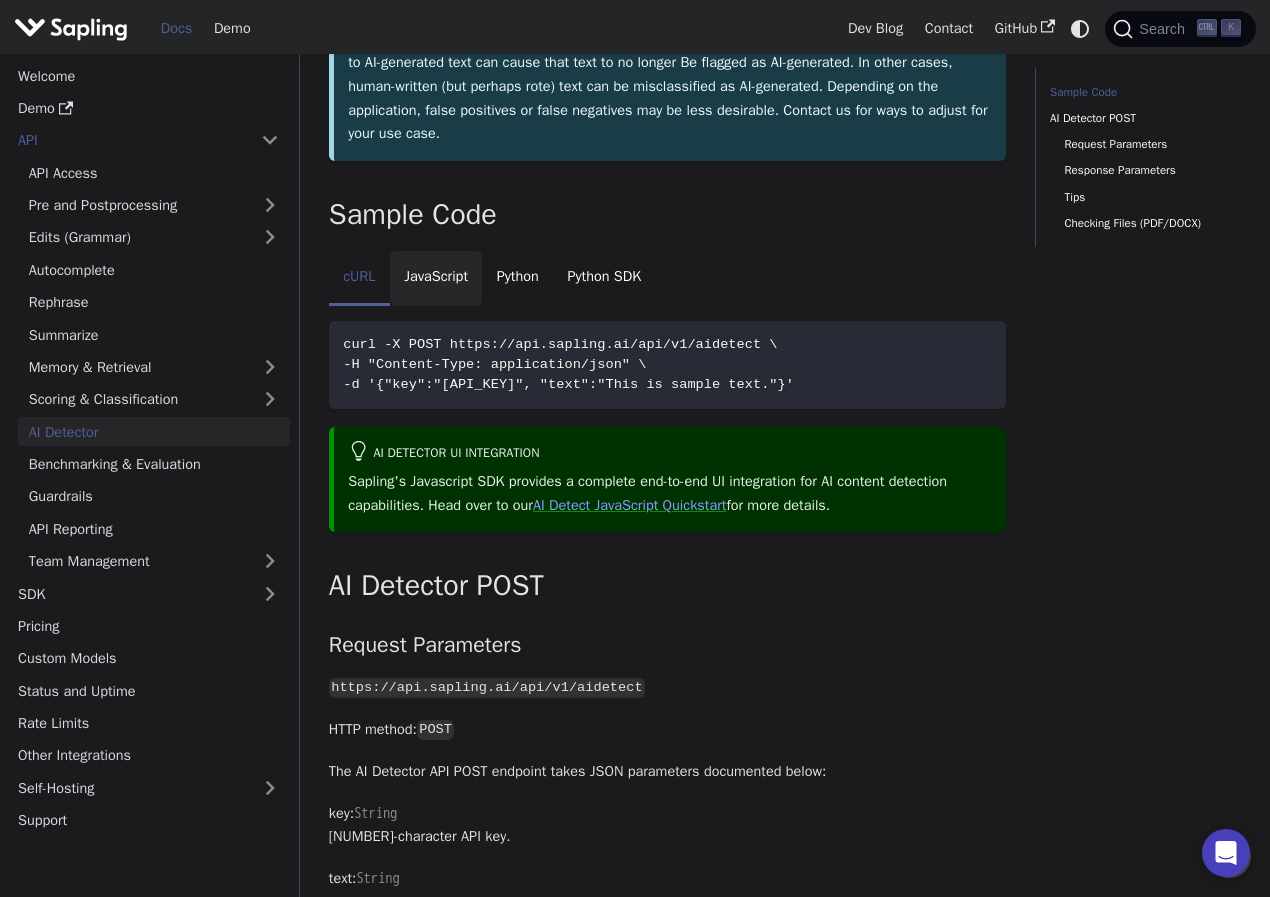 click on "JavaScript" at bounding box center (436, 279) 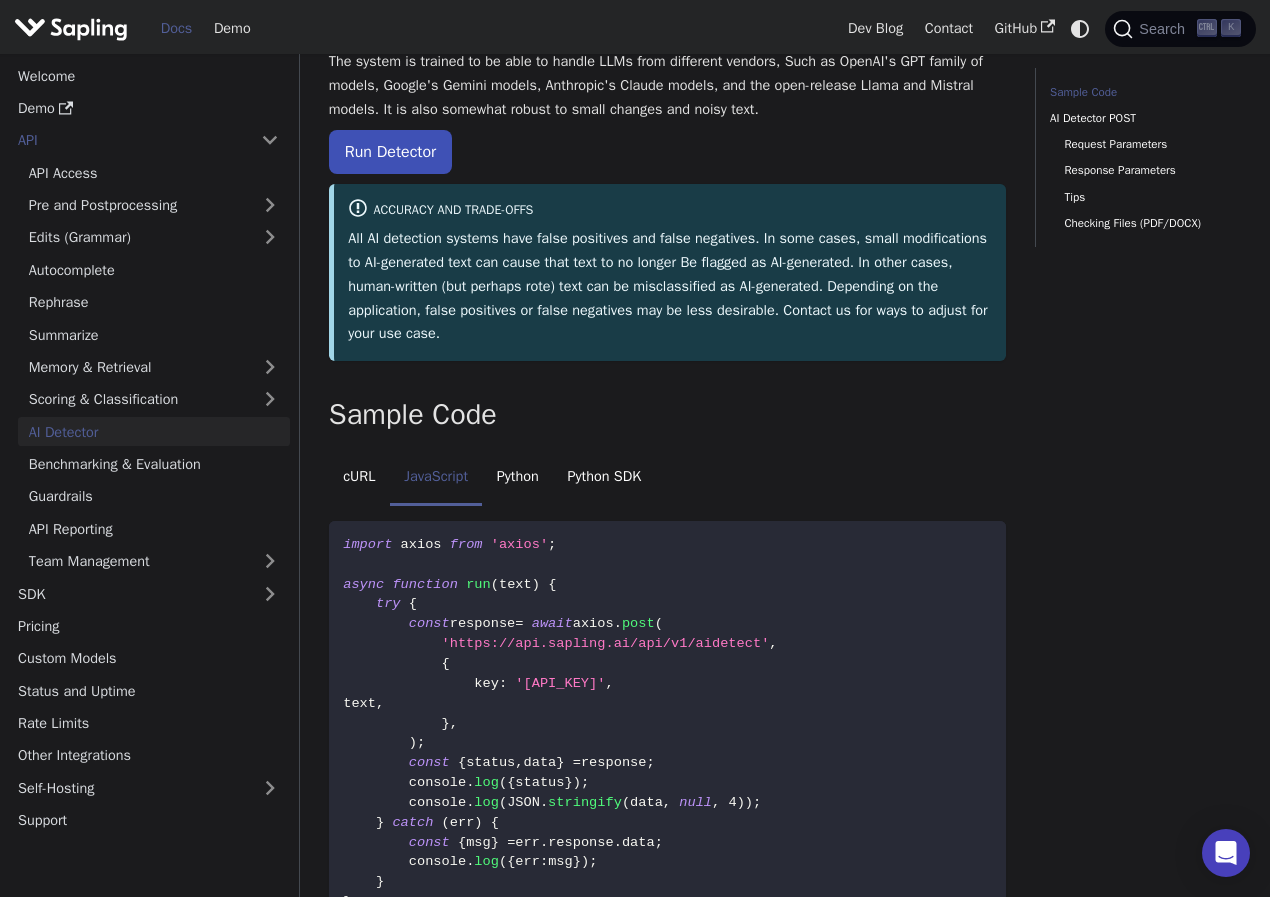 scroll, scrollTop: 0, scrollLeft: 0, axis: both 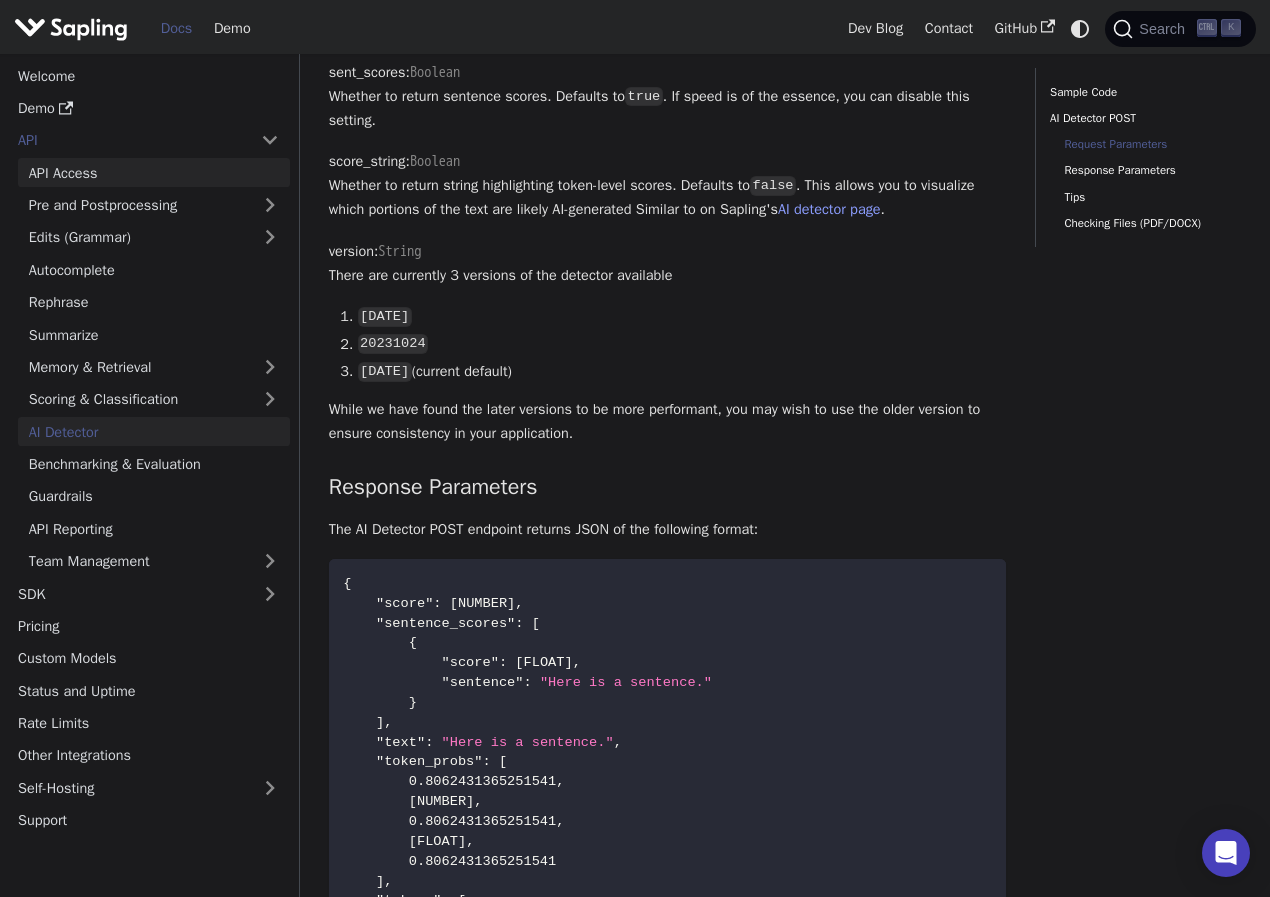 click on "API Access" at bounding box center [154, 172] 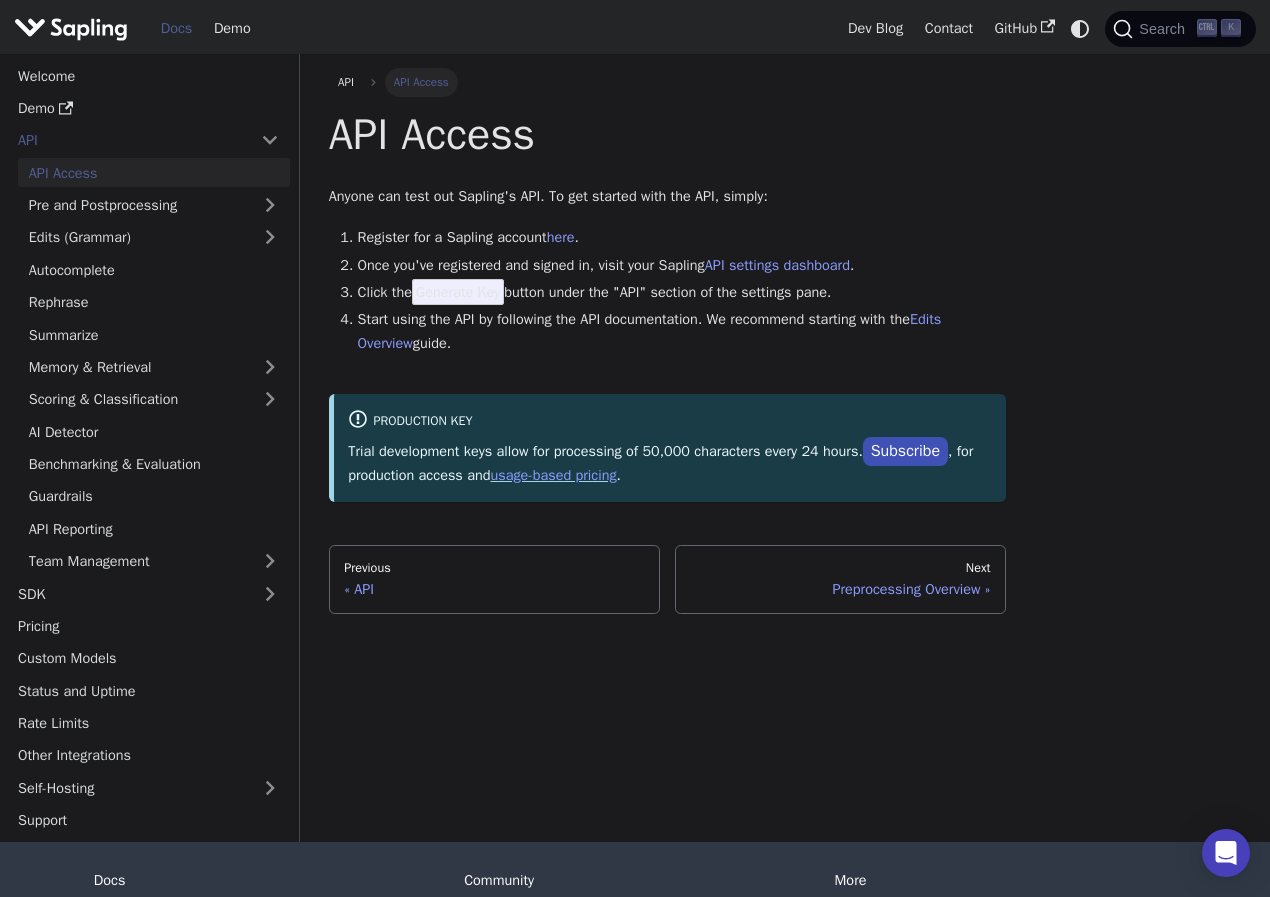 click on "Start using the API by following the API documentation. We recommend starting with the  Edits Overview  guide." at bounding box center [682, 332] 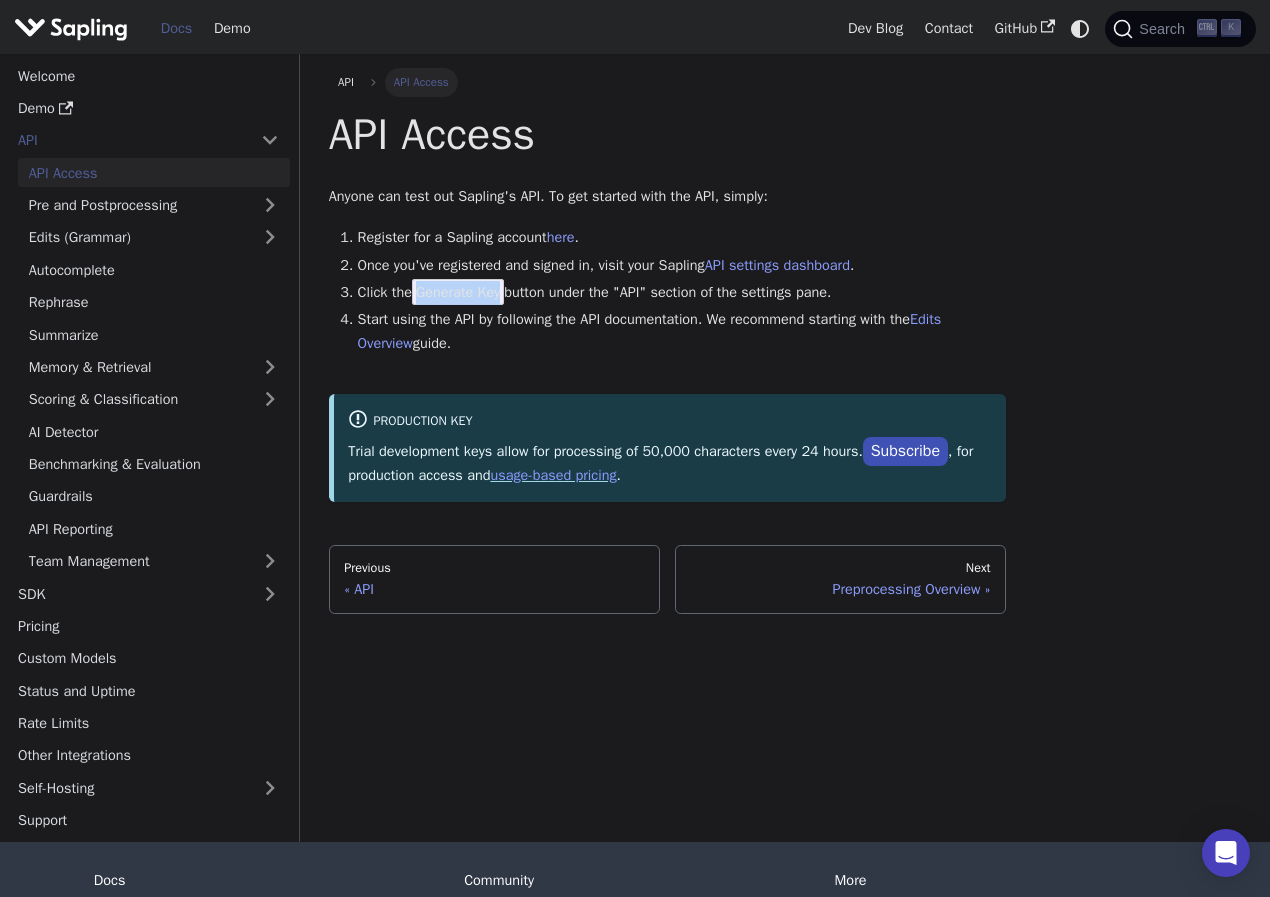 drag, startPoint x: 462, startPoint y: 293, endPoint x: 505, endPoint y: 293, distance: 43 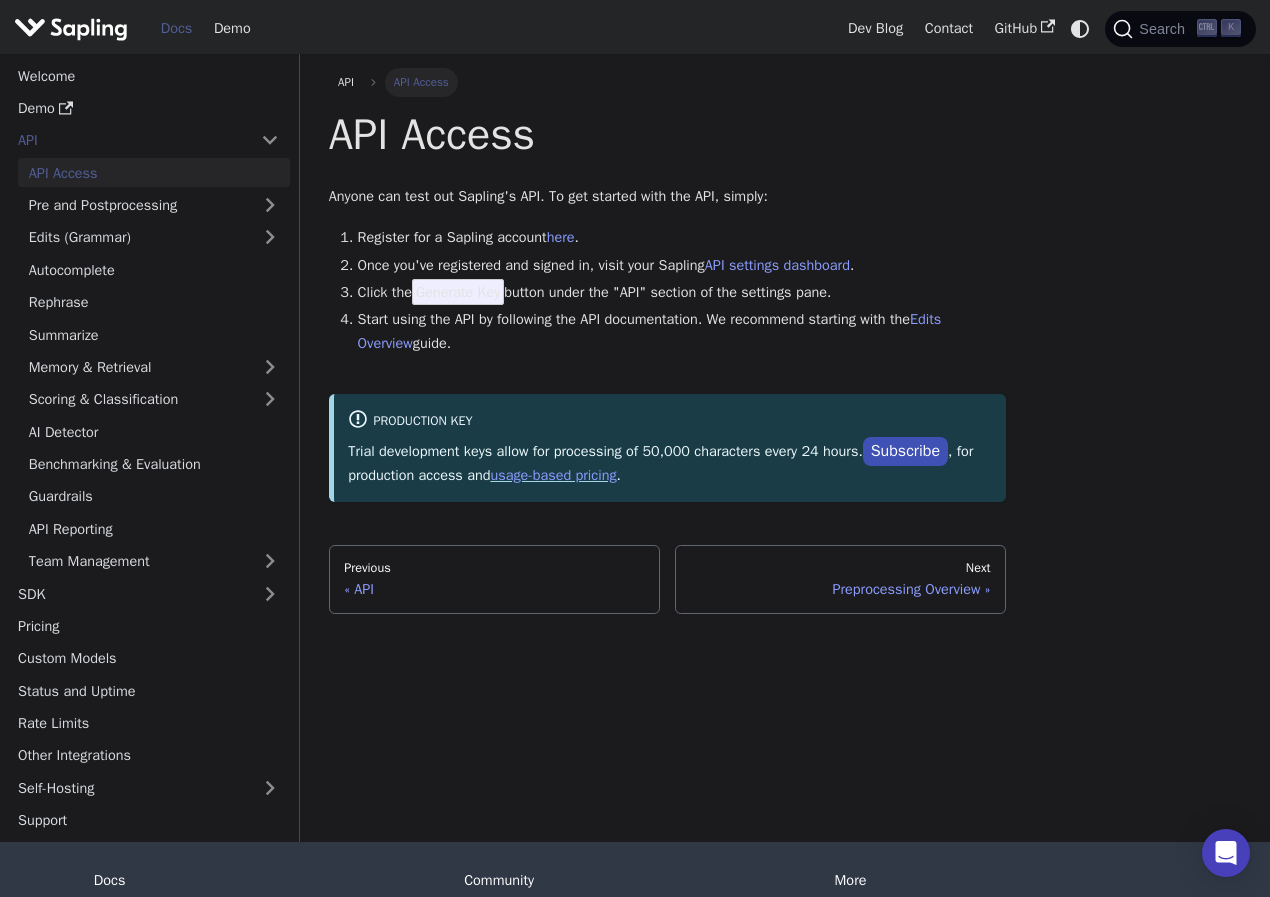 click on "Click the  Generate Key  button under the "API" section of the settings pane." at bounding box center [682, 293] 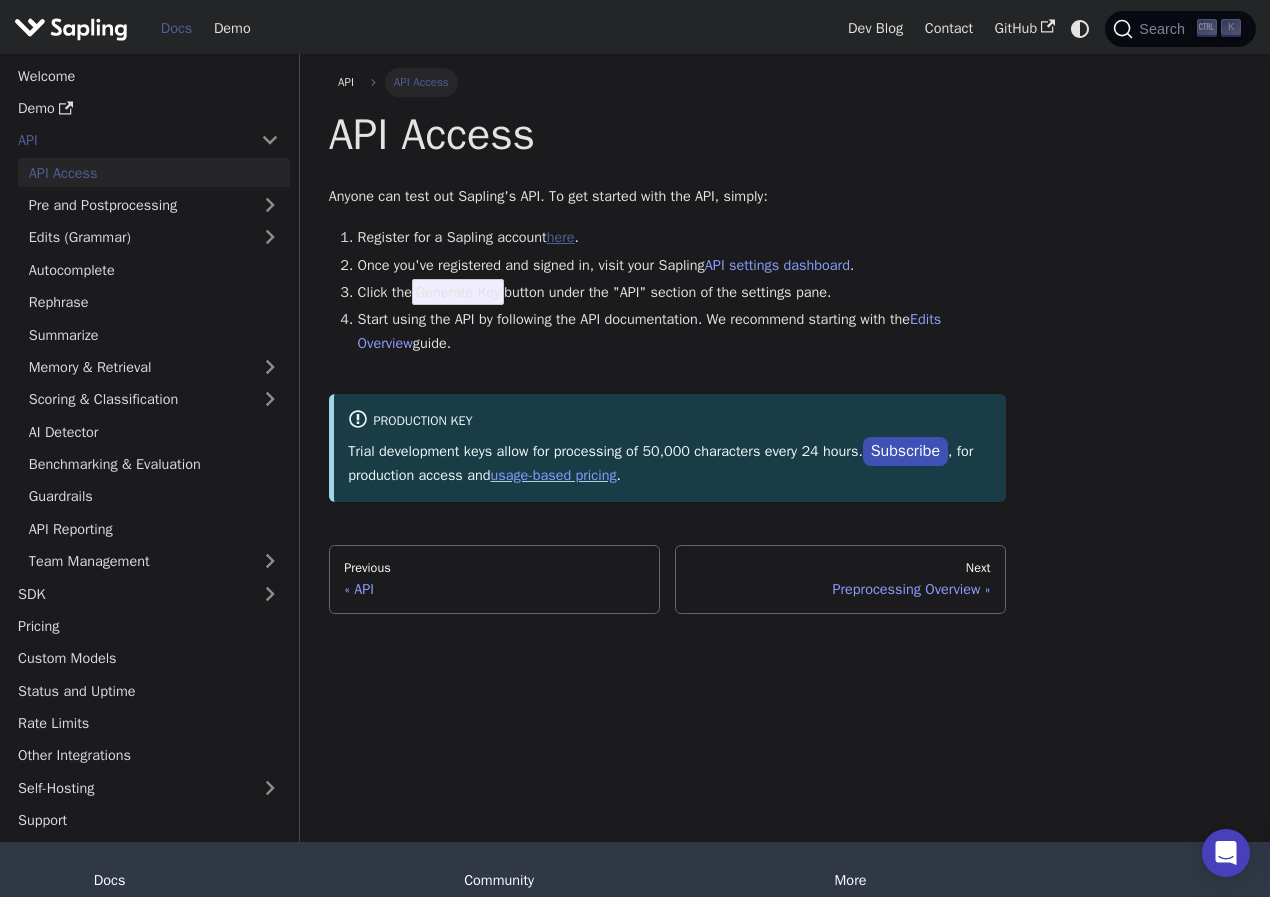click on "here" at bounding box center [561, 237] 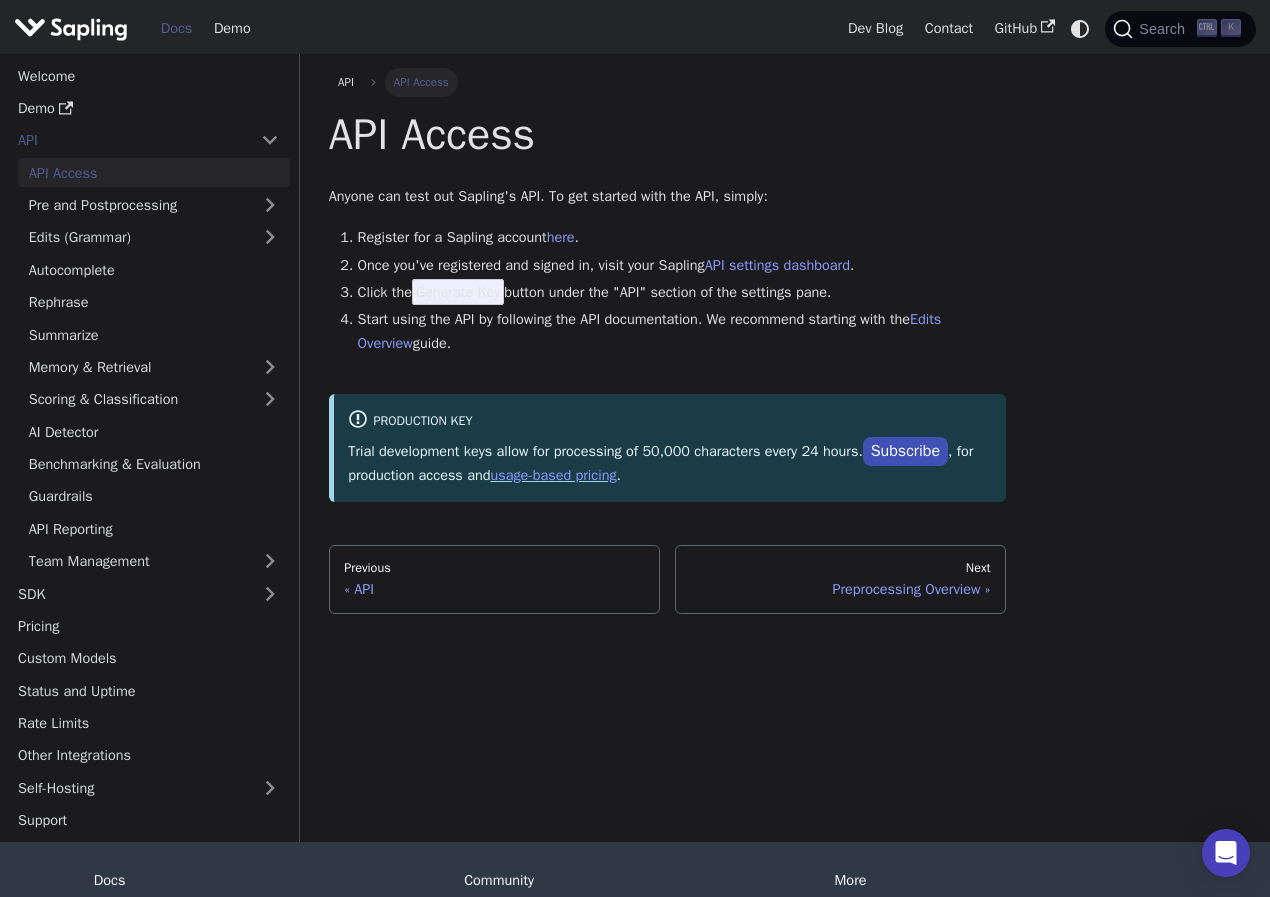 click on "Generate Key" at bounding box center (458, 292) 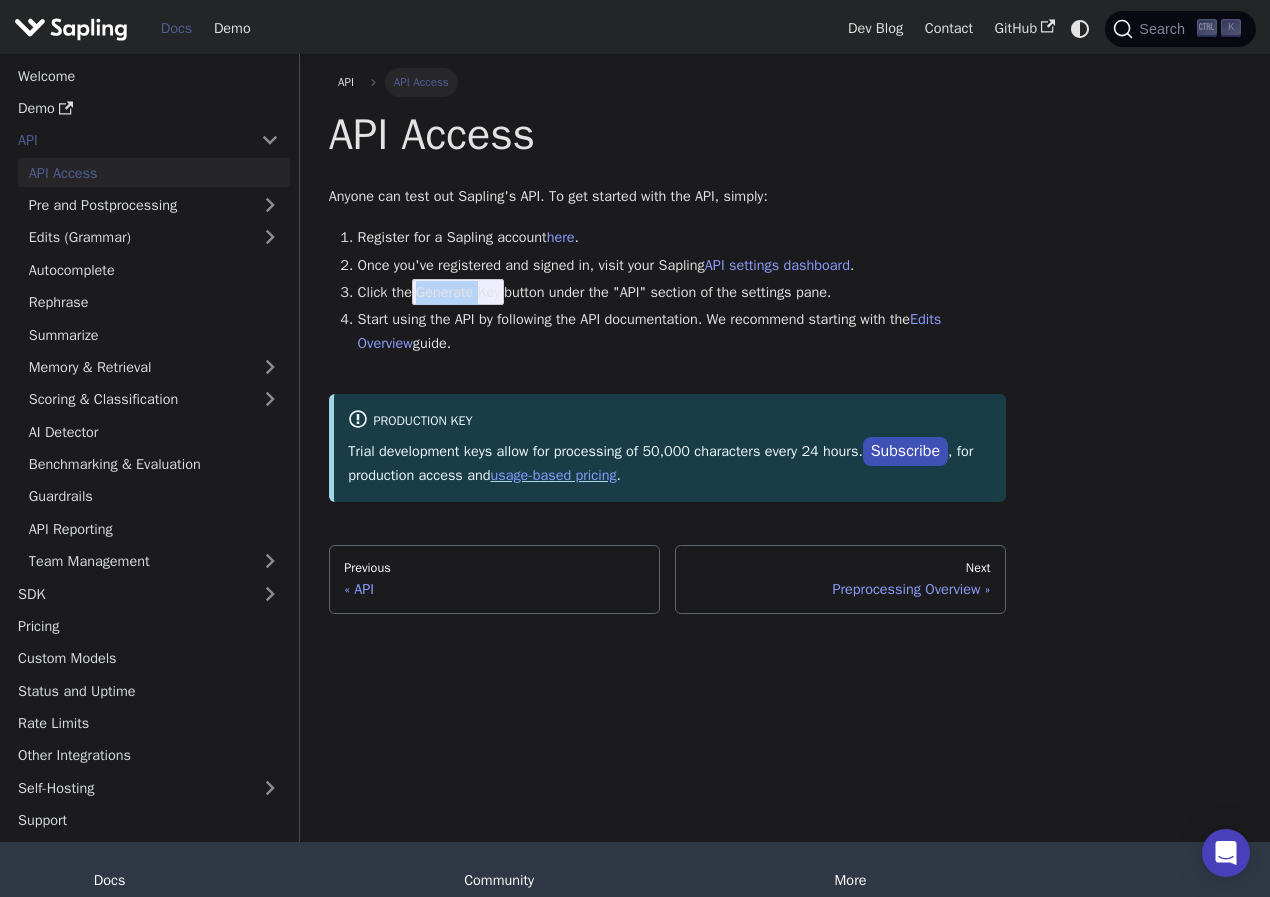 click on "Generate Key" at bounding box center (458, 292) 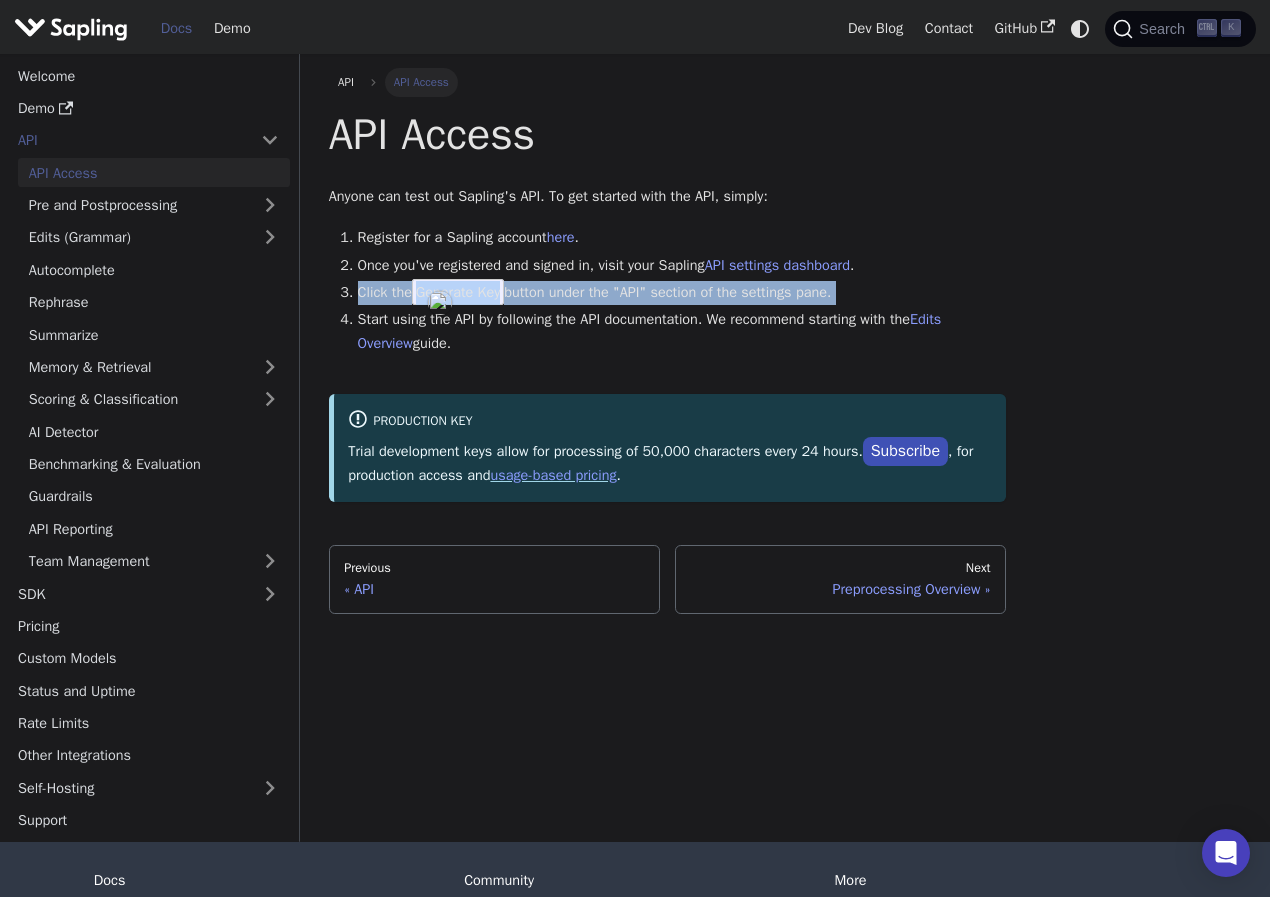 drag, startPoint x: 428, startPoint y: 291, endPoint x: 519, endPoint y: 287, distance: 91.08787 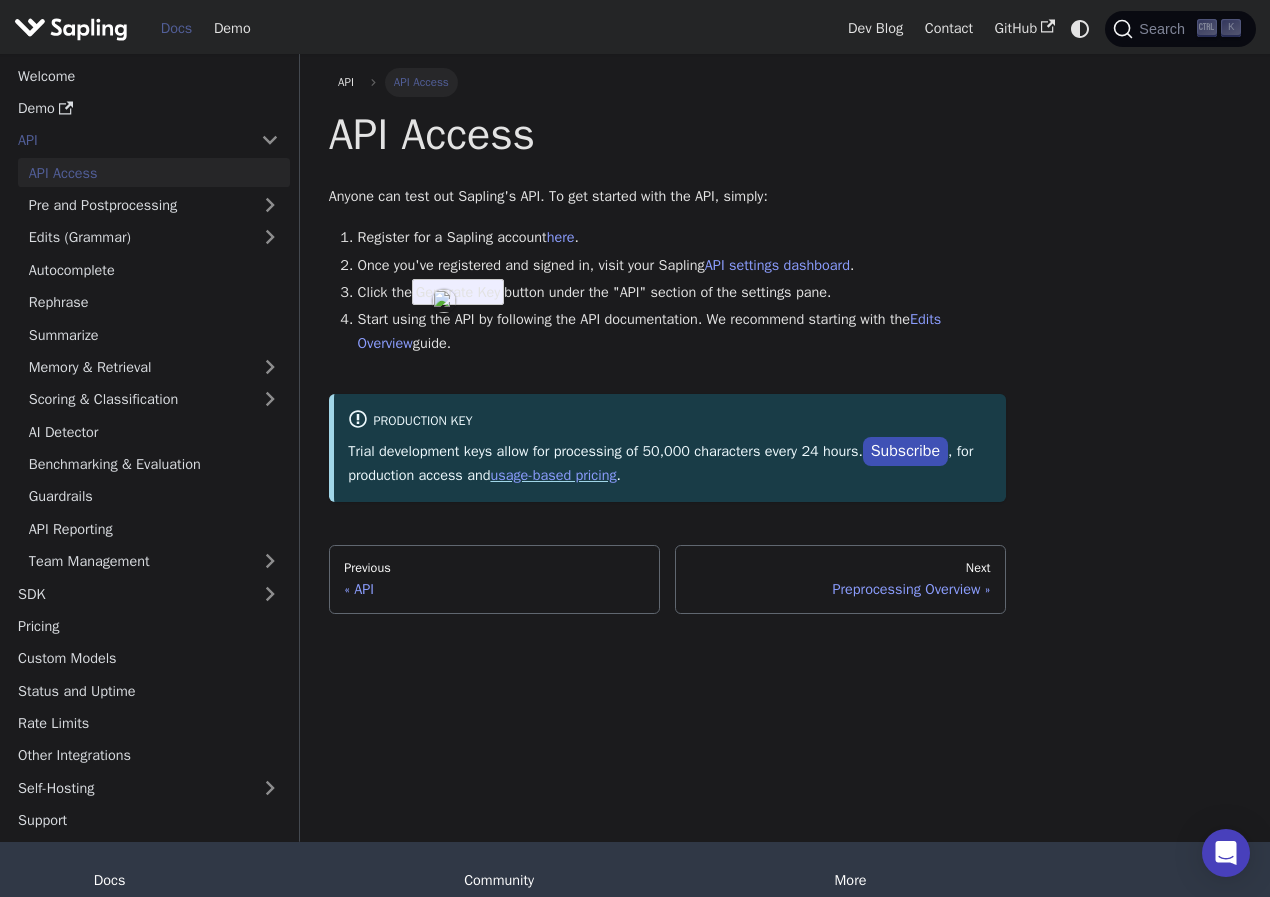 click on "Once you've registered and signed in, visit your Sapling  API settings dashboard ." at bounding box center [682, 266] 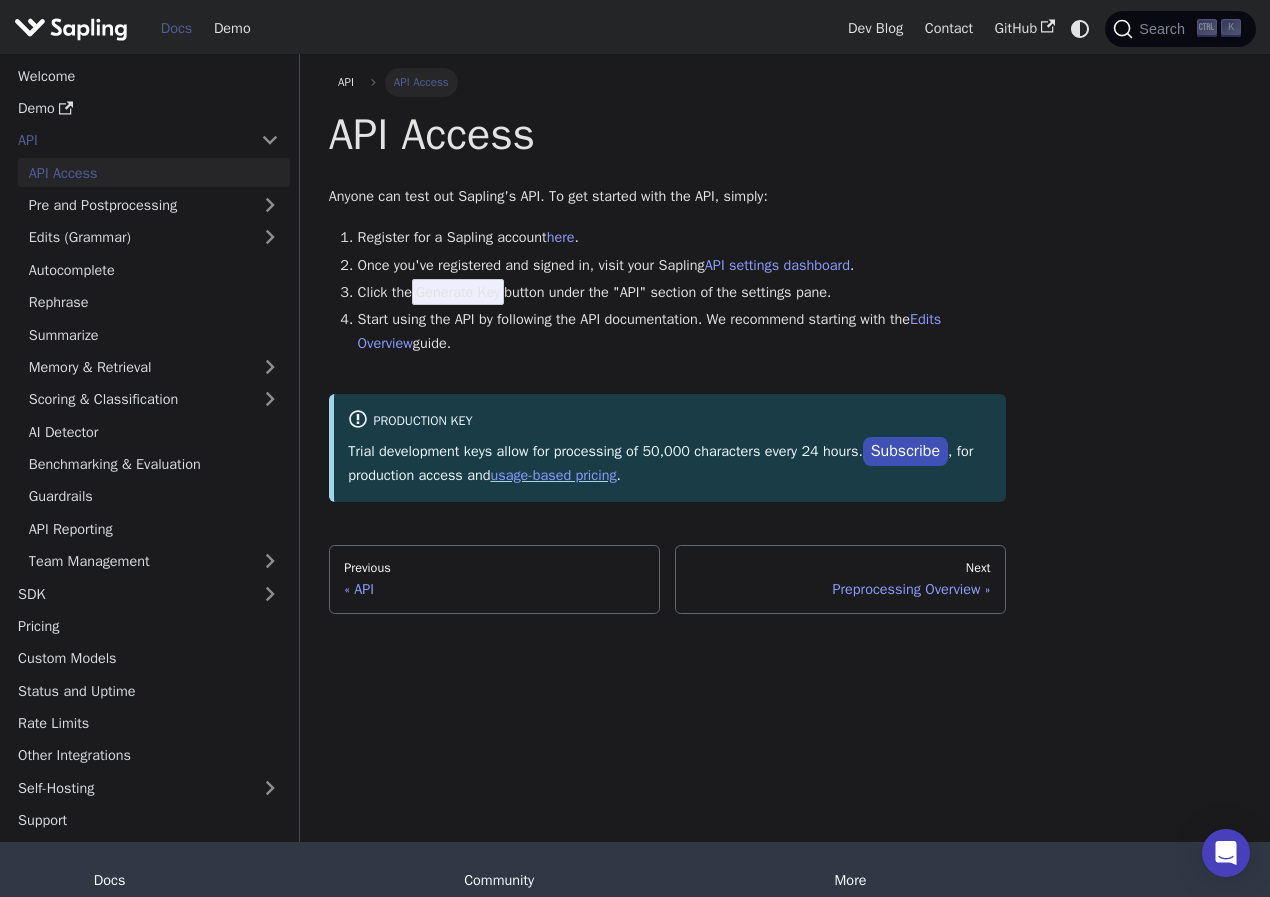 click on "Generate Key" at bounding box center [458, 292] 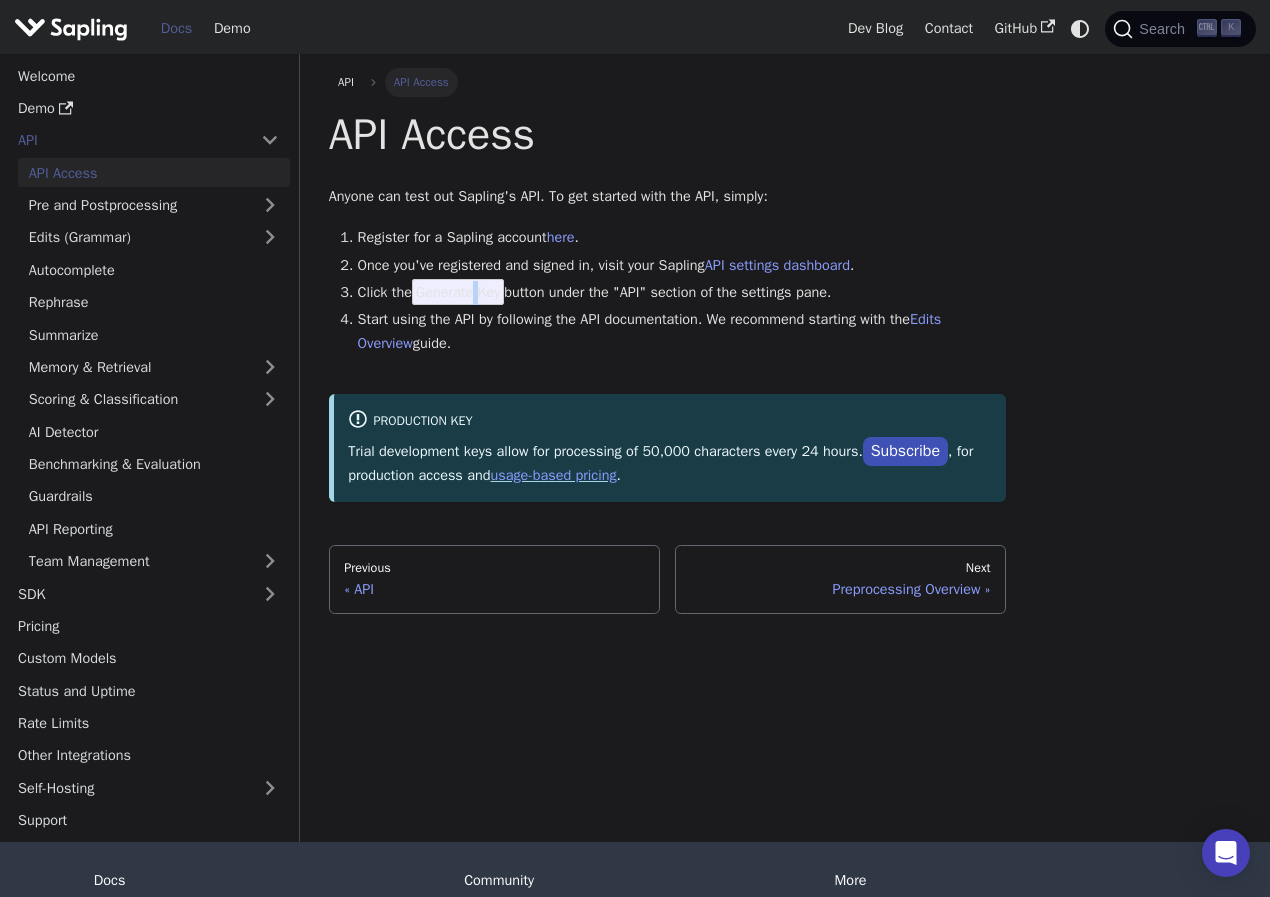 click on "Generate Key" at bounding box center (458, 292) 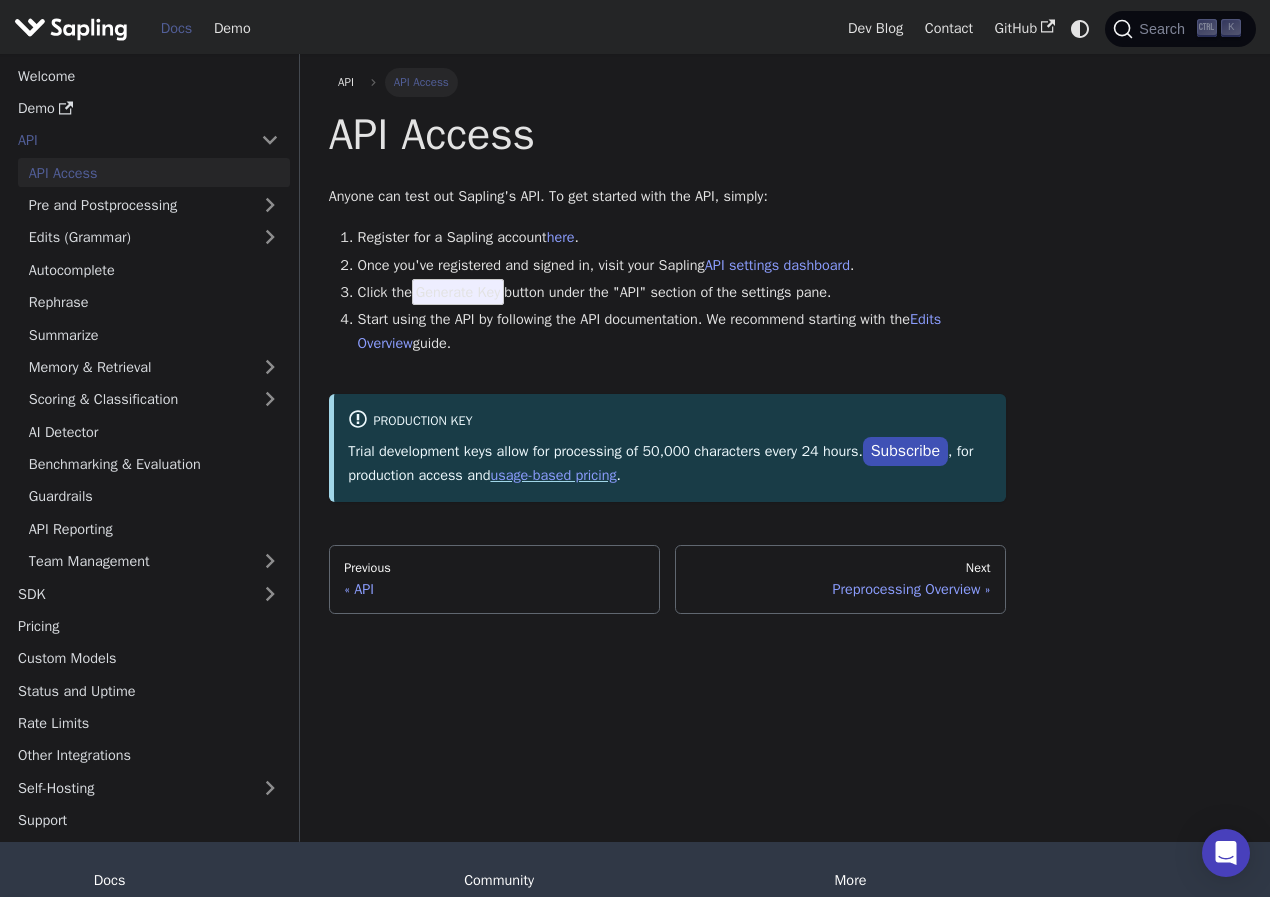 click on "Start using the API by following the API documentation. We recommend starting with the  Edits Overview  guide." at bounding box center (682, 332) 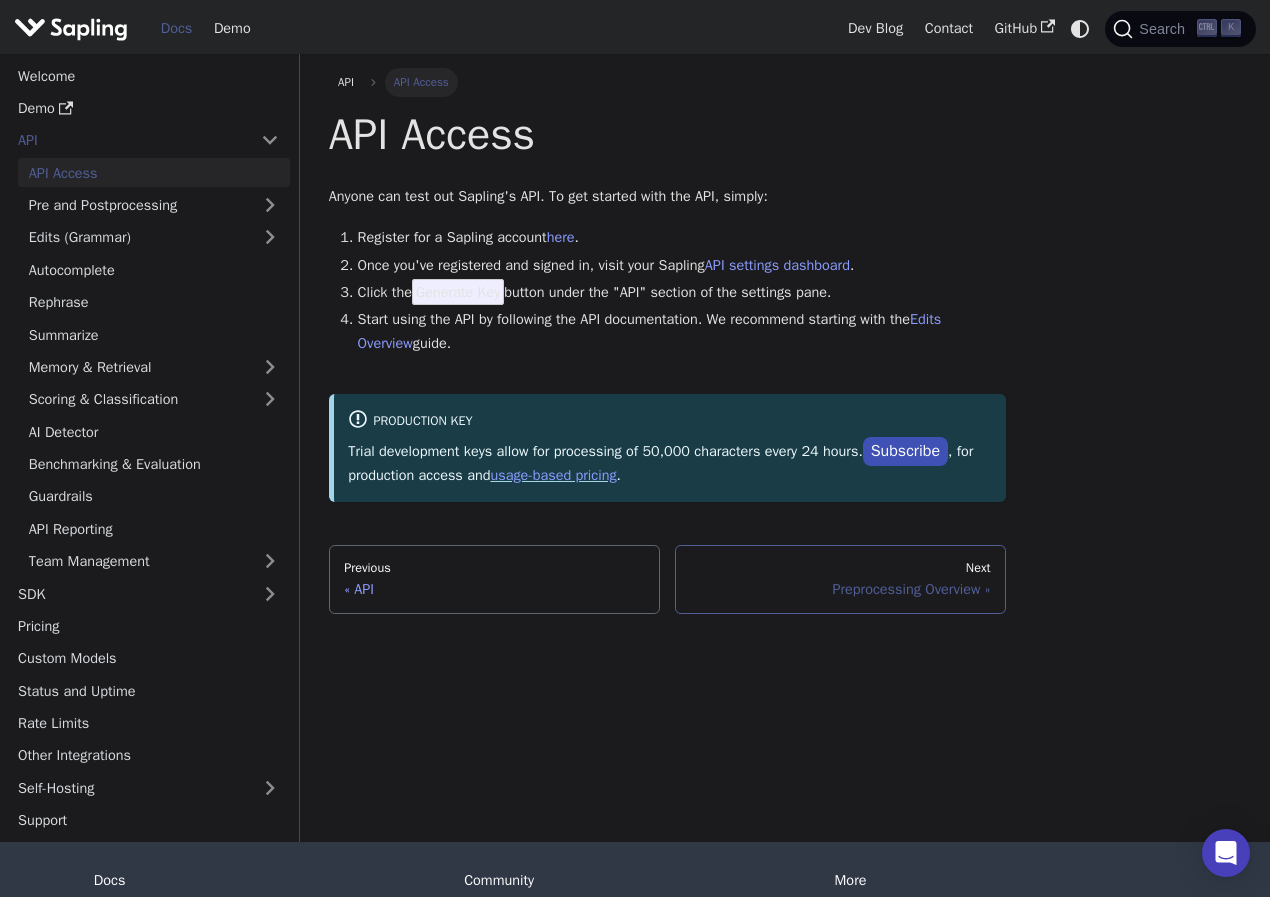 click on "Next" at bounding box center [840, 569] 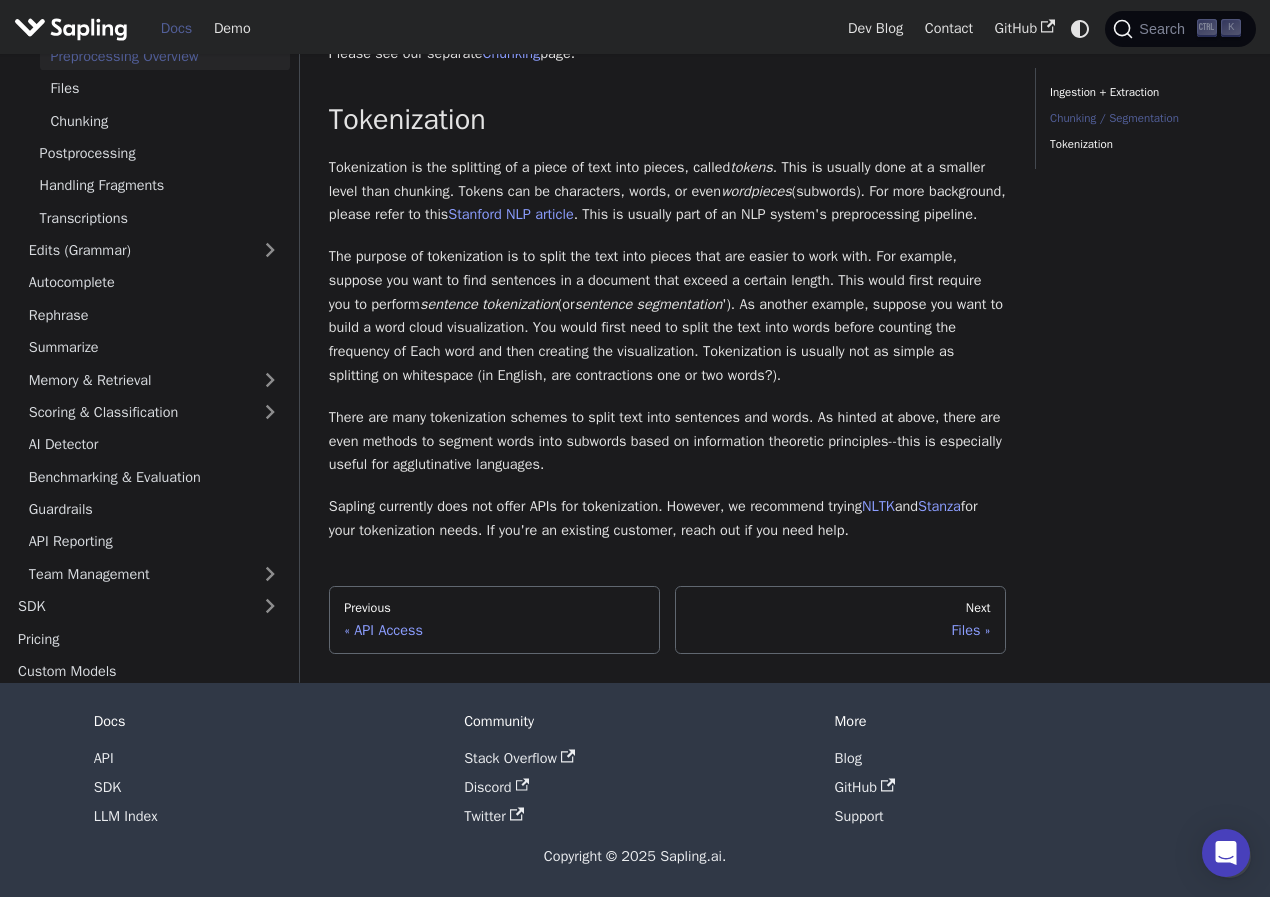 scroll, scrollTop: 495, scrollLeft: 0, axis: vertical 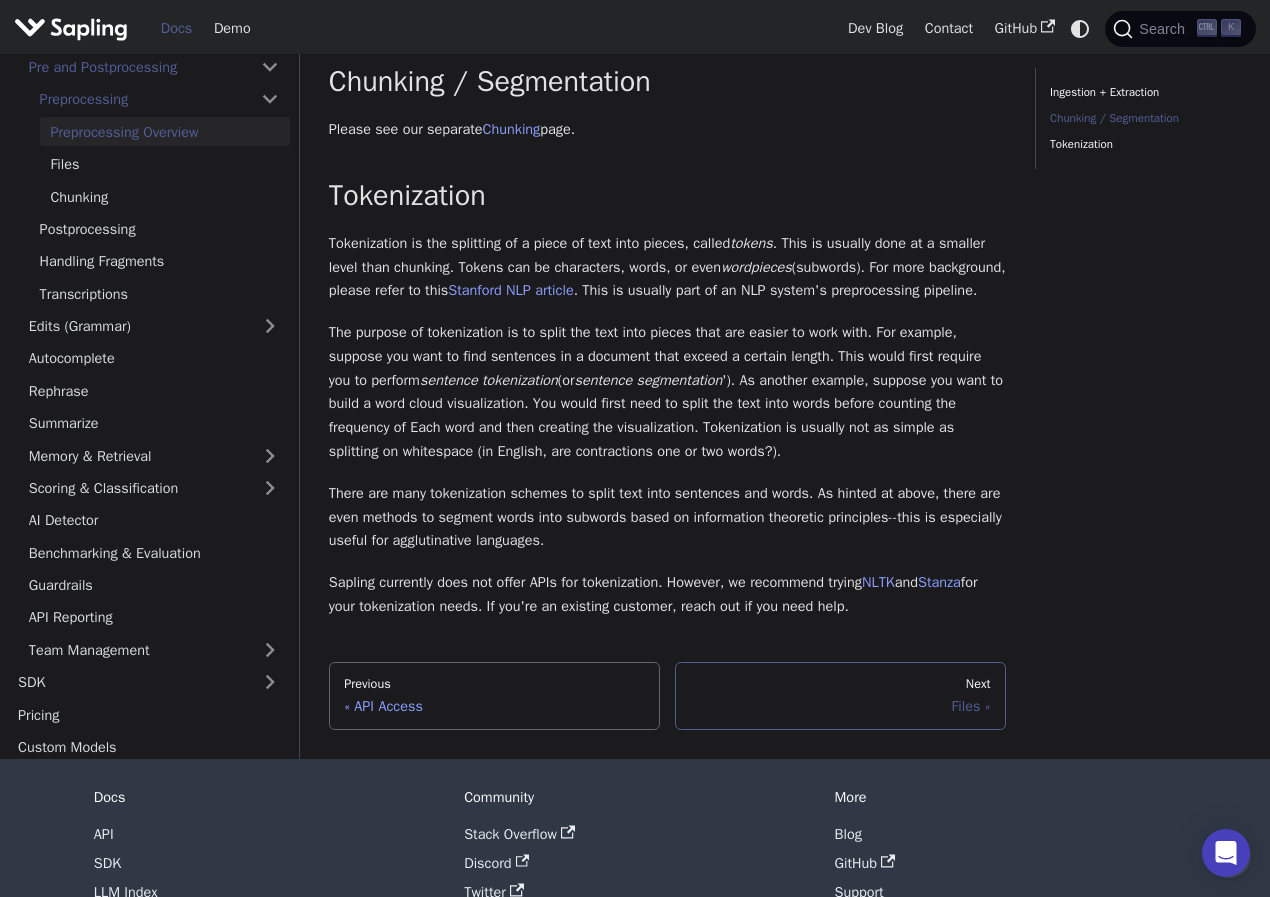 click on "Next" at bounding box center [840, 685] 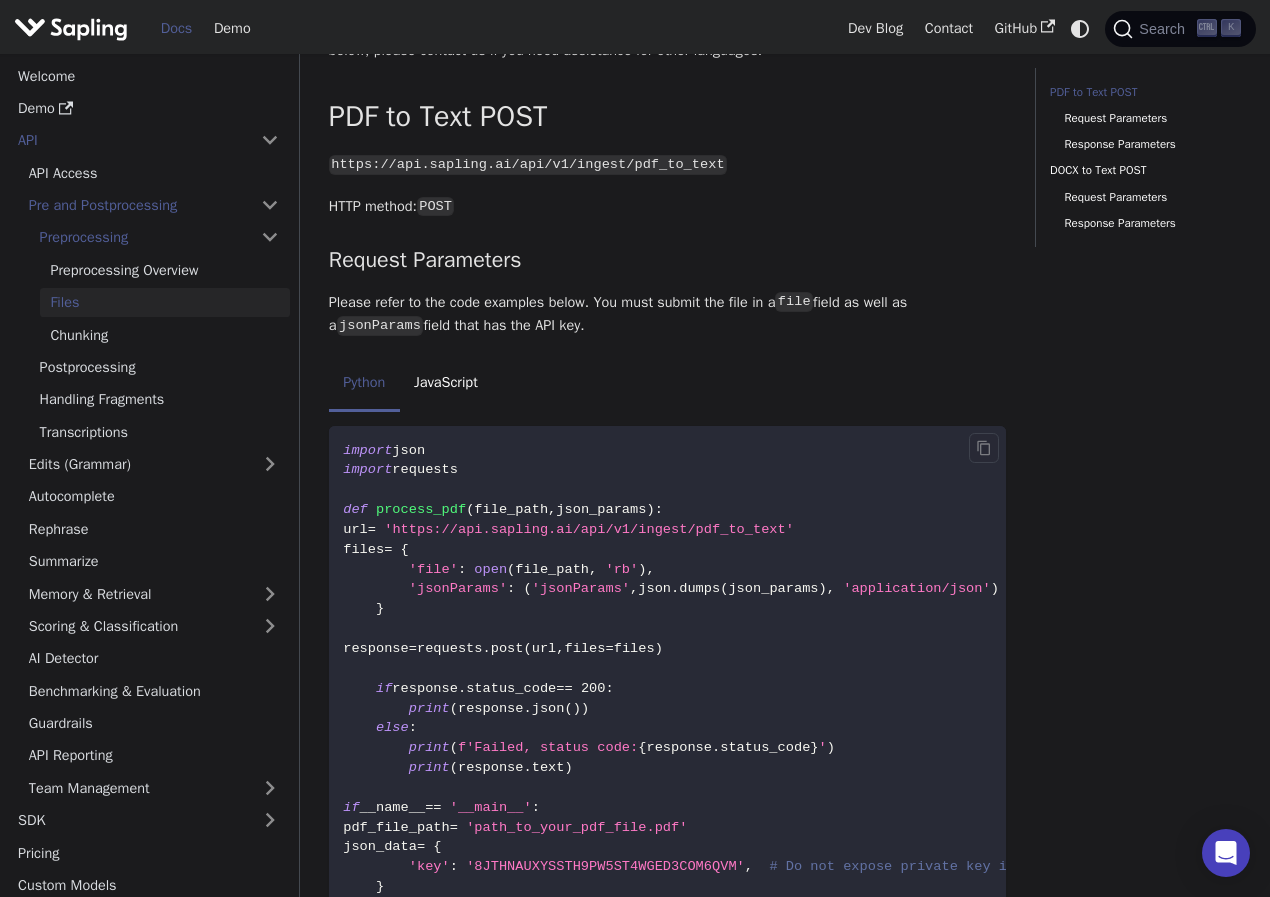 scroll, scrollTop: 400, scrollLeft: 0, axis: vertical 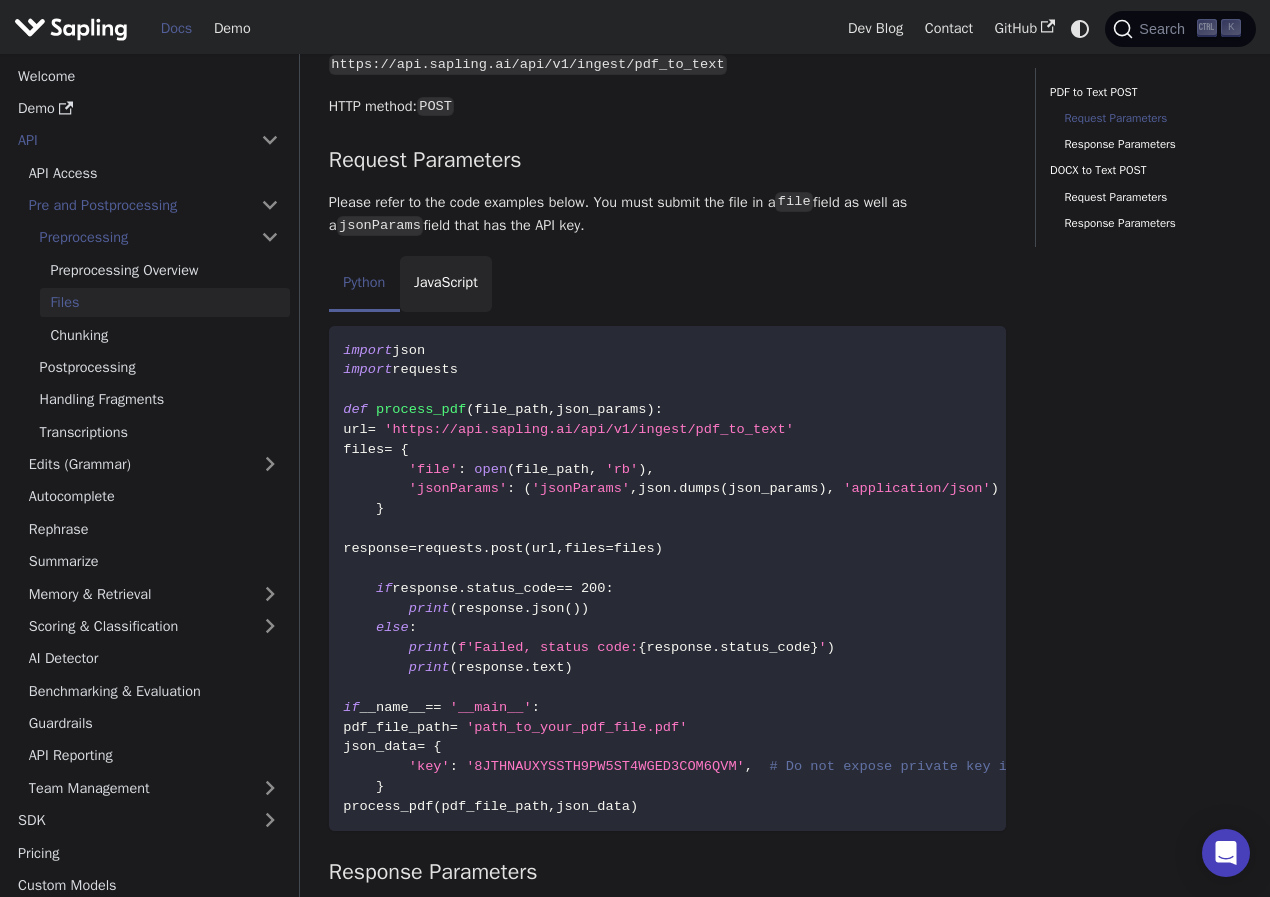 click on "JavaScript" at bounding box center (446, 284) 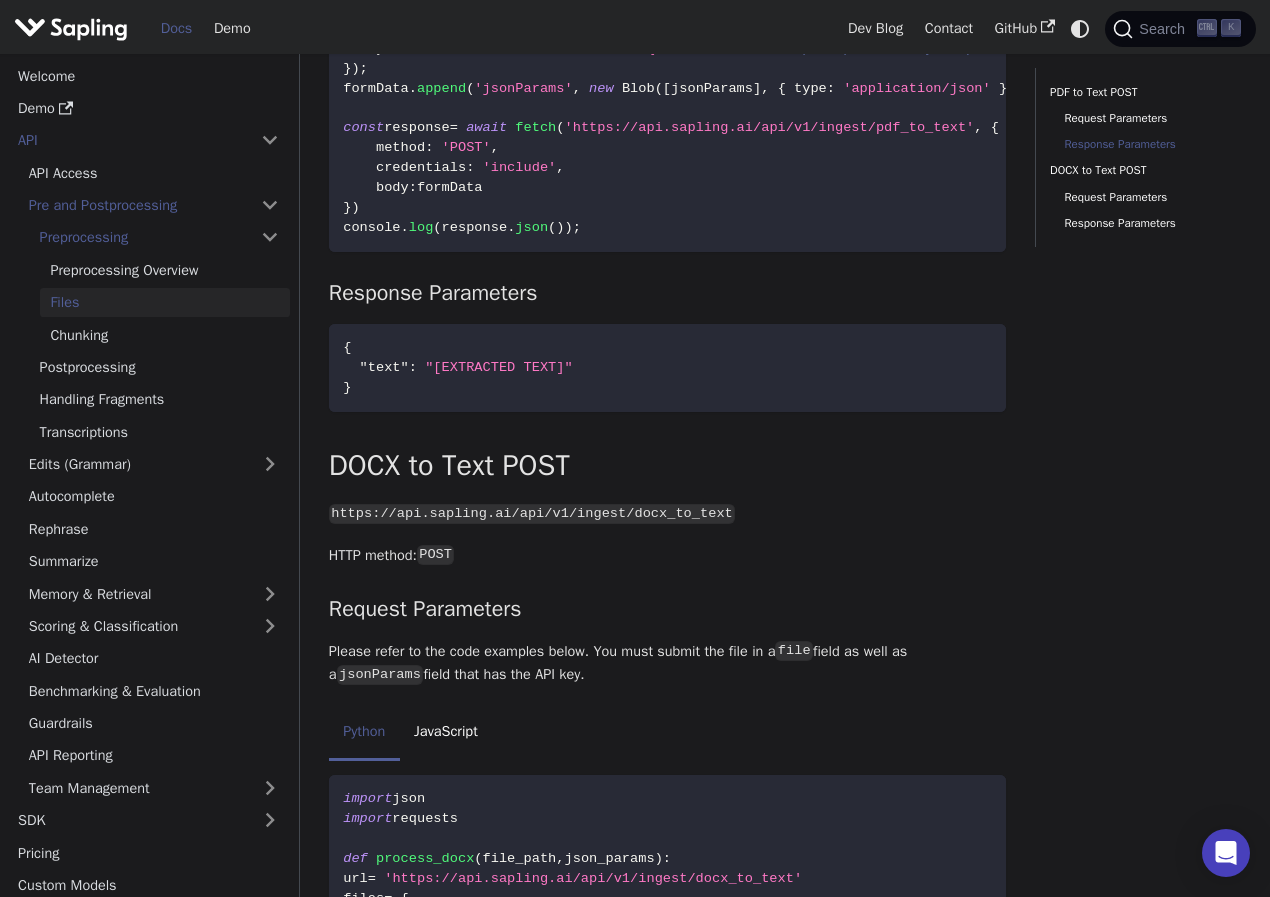 scroll, scrollTop: 1100, scrollLeft: 0, axis: vertical 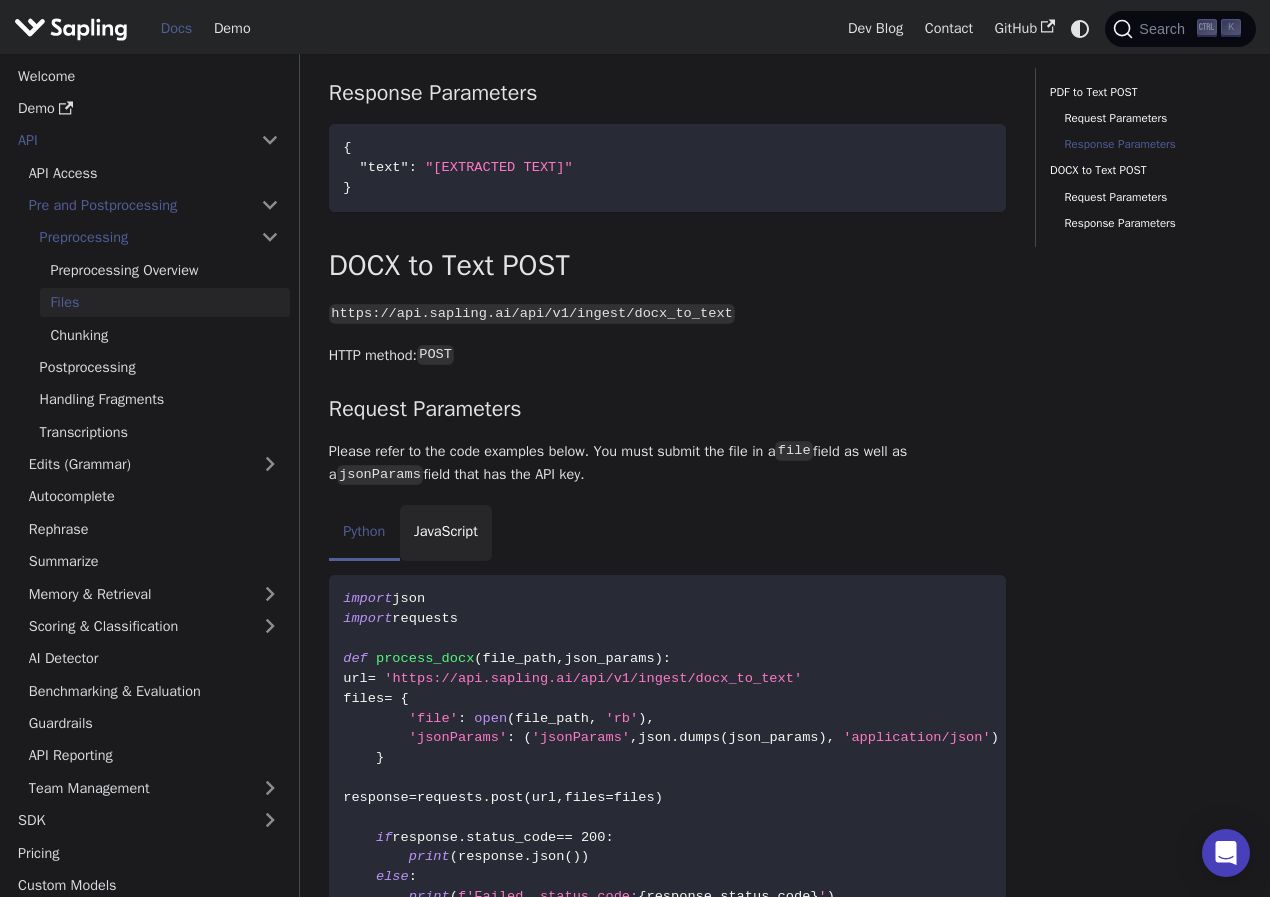 click on "JavaScript" at bounding box center (446, 533) 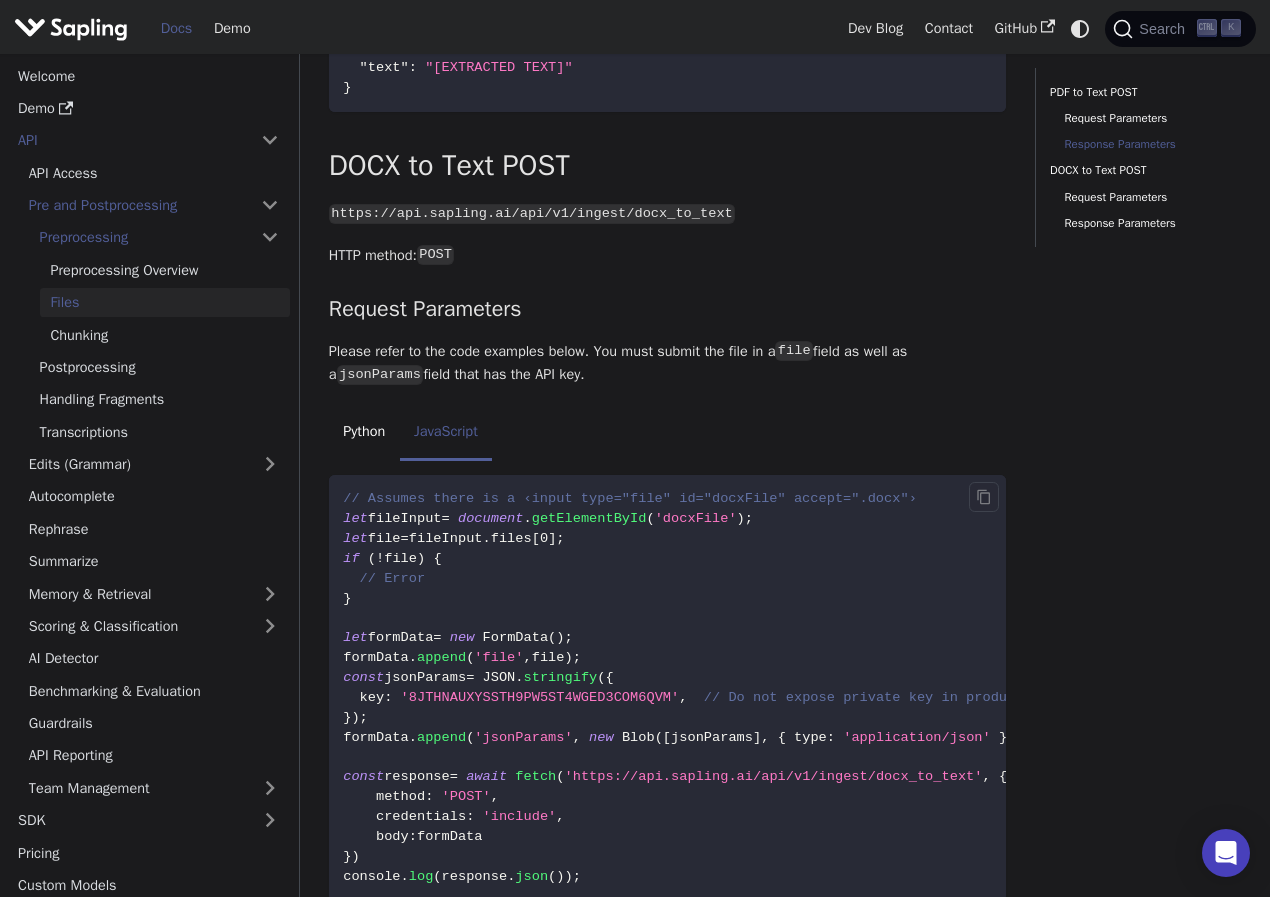 scroll, scrollTop: 1300, scrollLeft: 0, axis: vertical 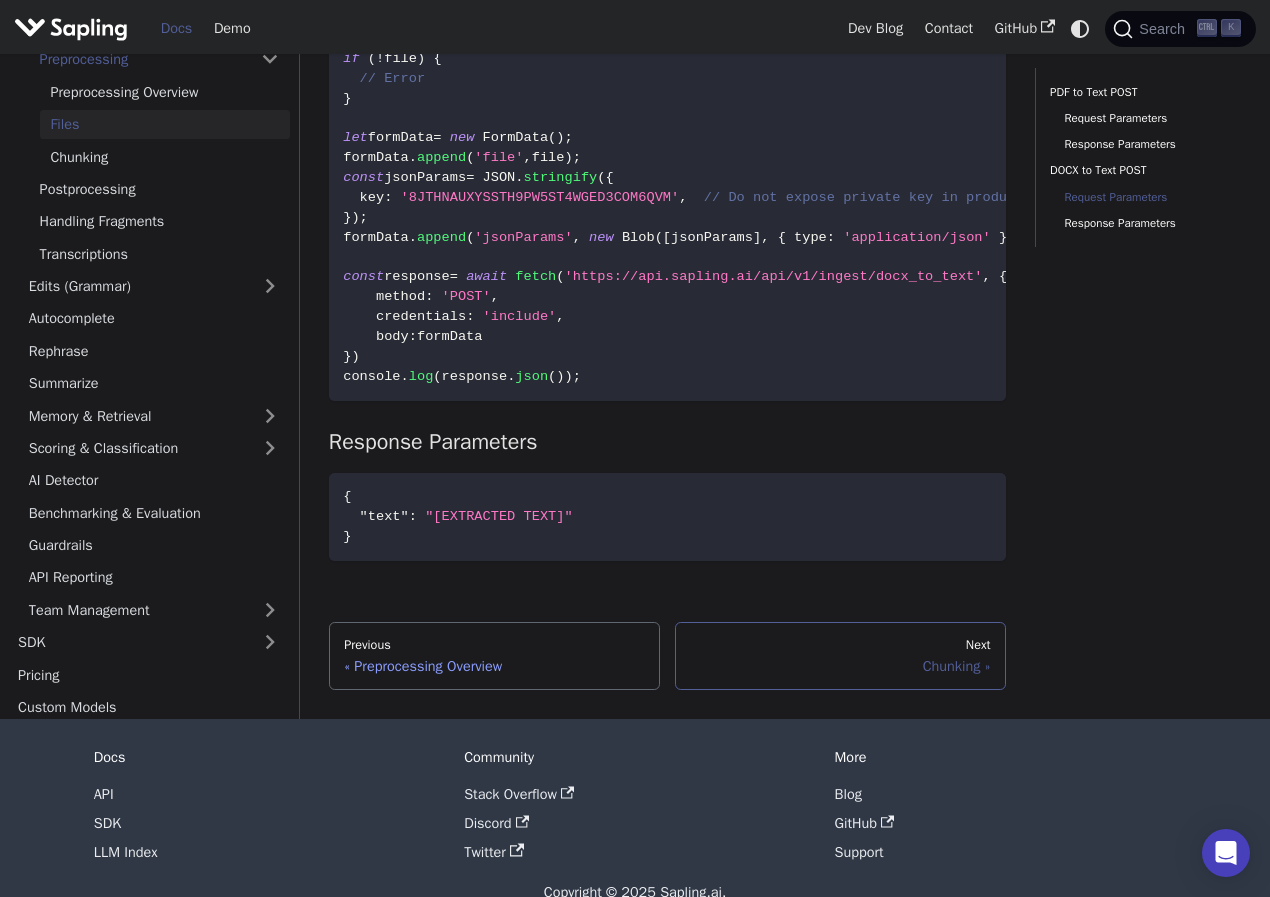 click on "Chunking" at bounding box center [840, 666] 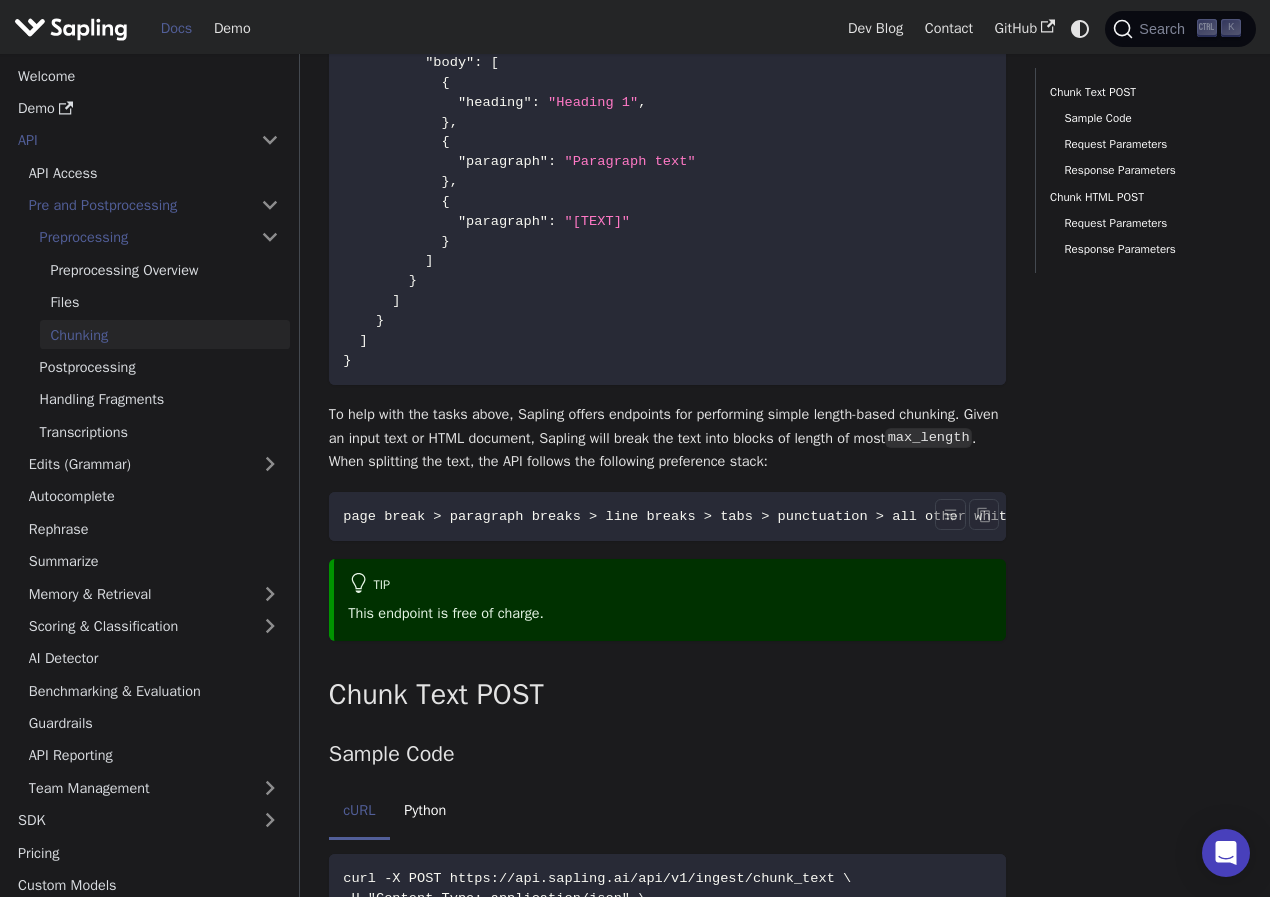 scroll, scrollTop: 1300, scrollLeft: 0, axis: vertical 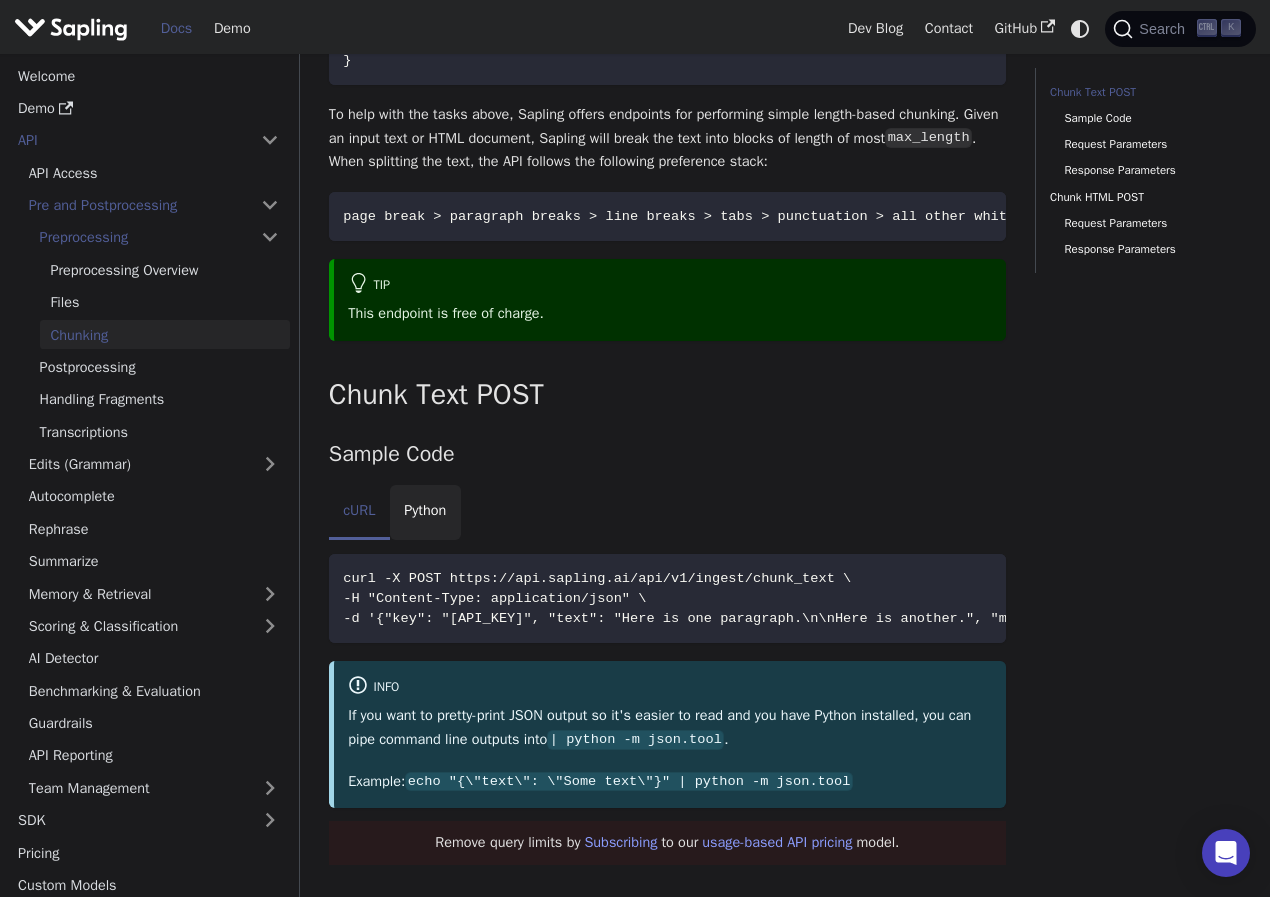 click on "Python" at bounding box center [425, 513] 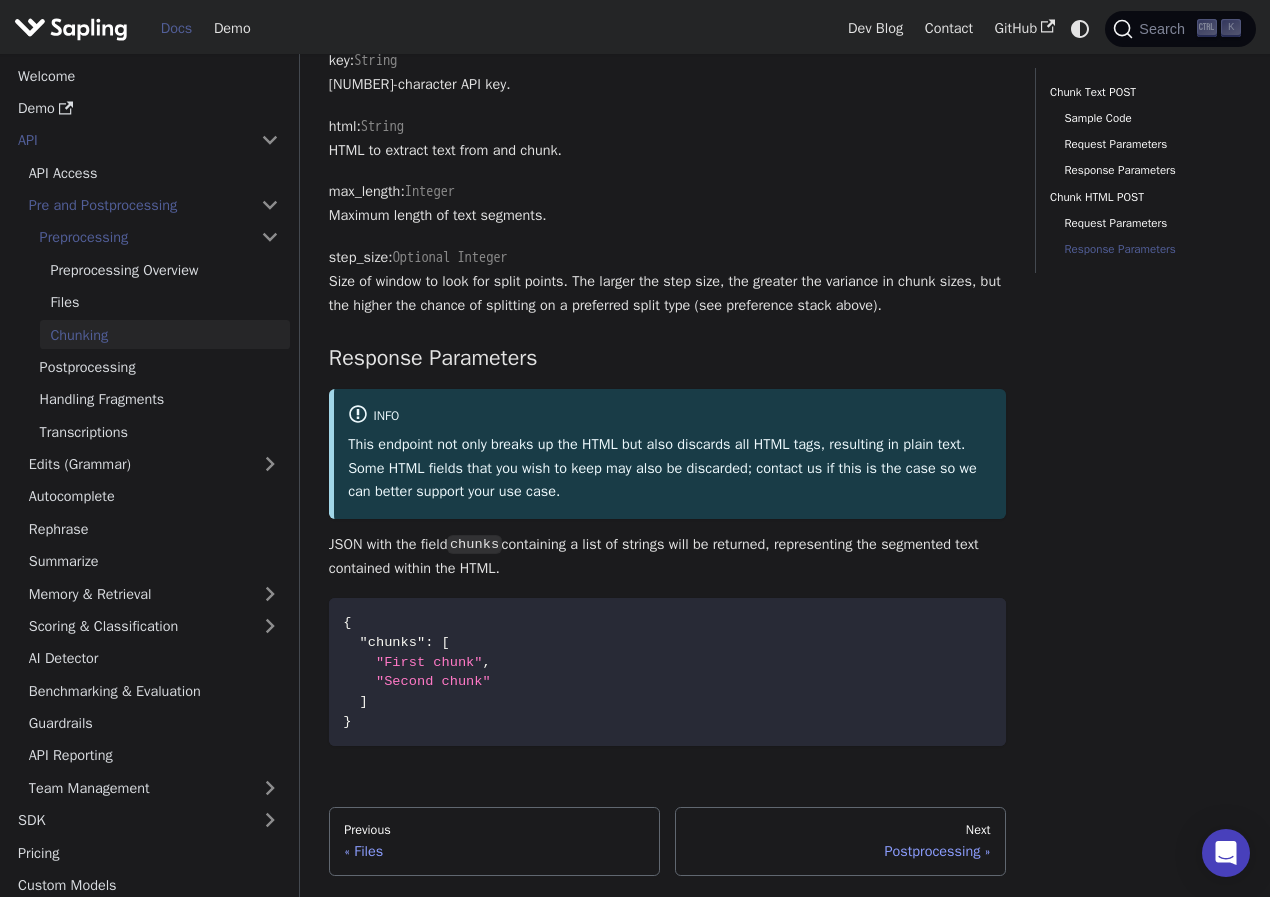 scroll, scrollTop: 3300, scrollLeft: 0, axis: vertical 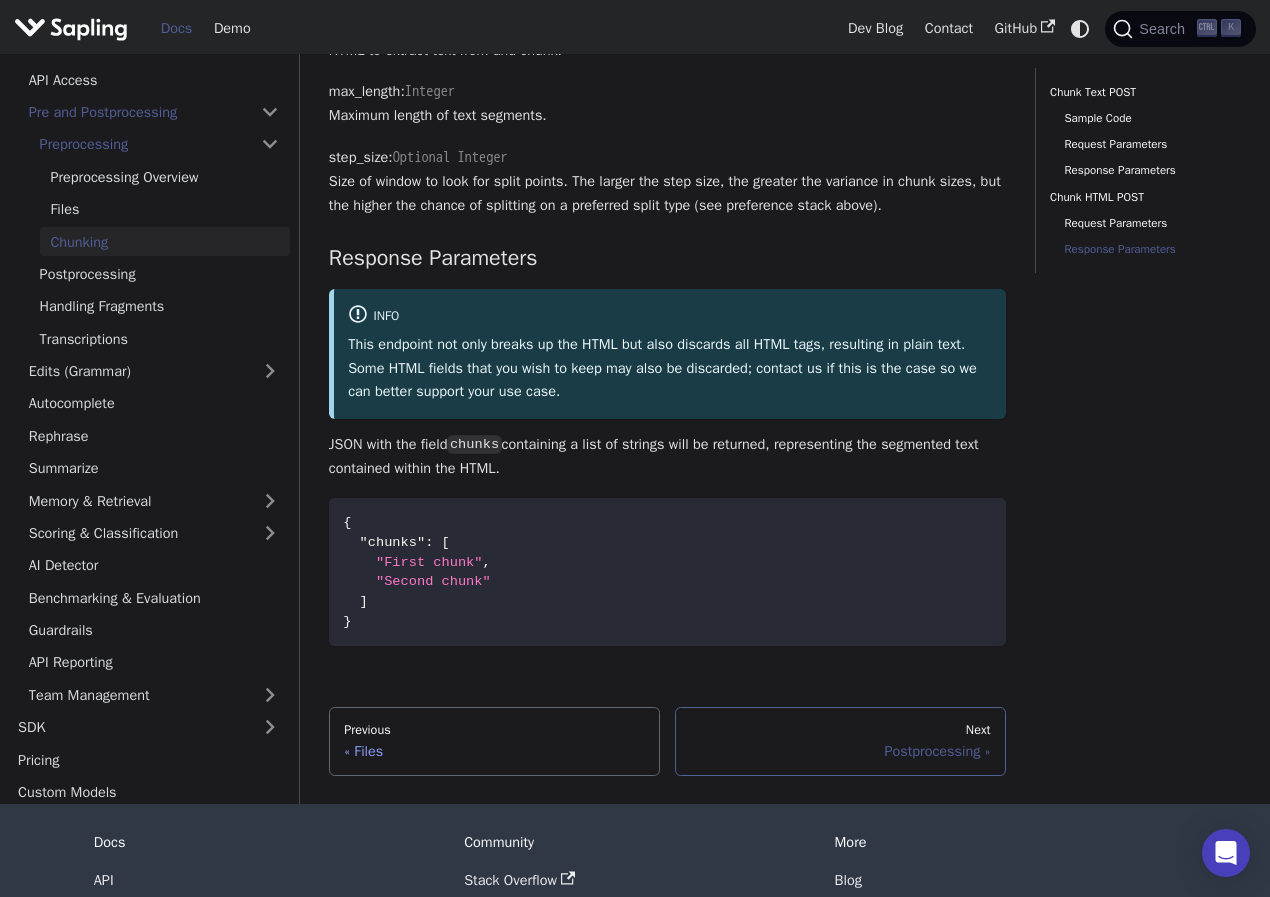 click on "Next Postprocessing" at bounding box center [840, 741] 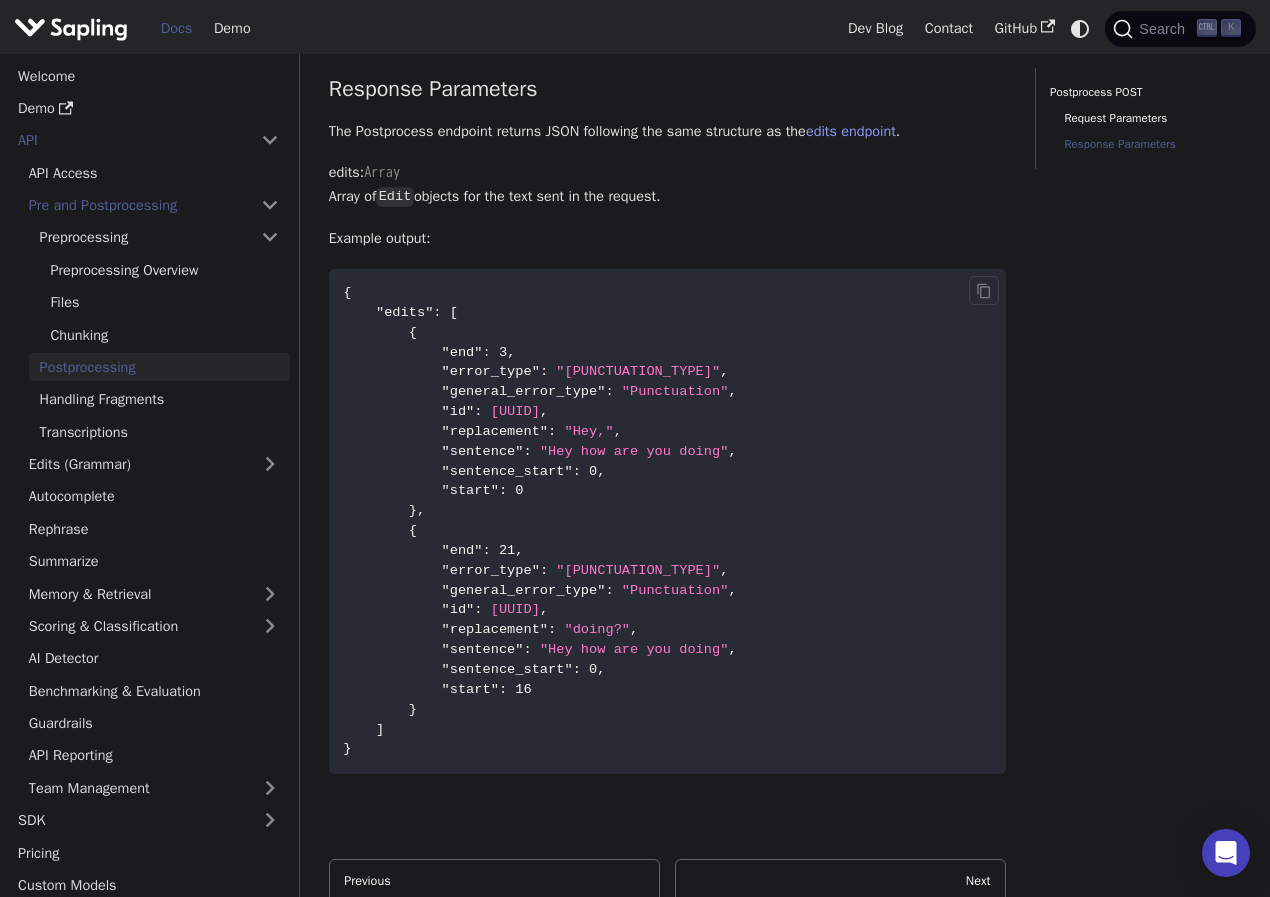 scroll, scrollTop: 1600, scrollLeft: 0, axis: vertical 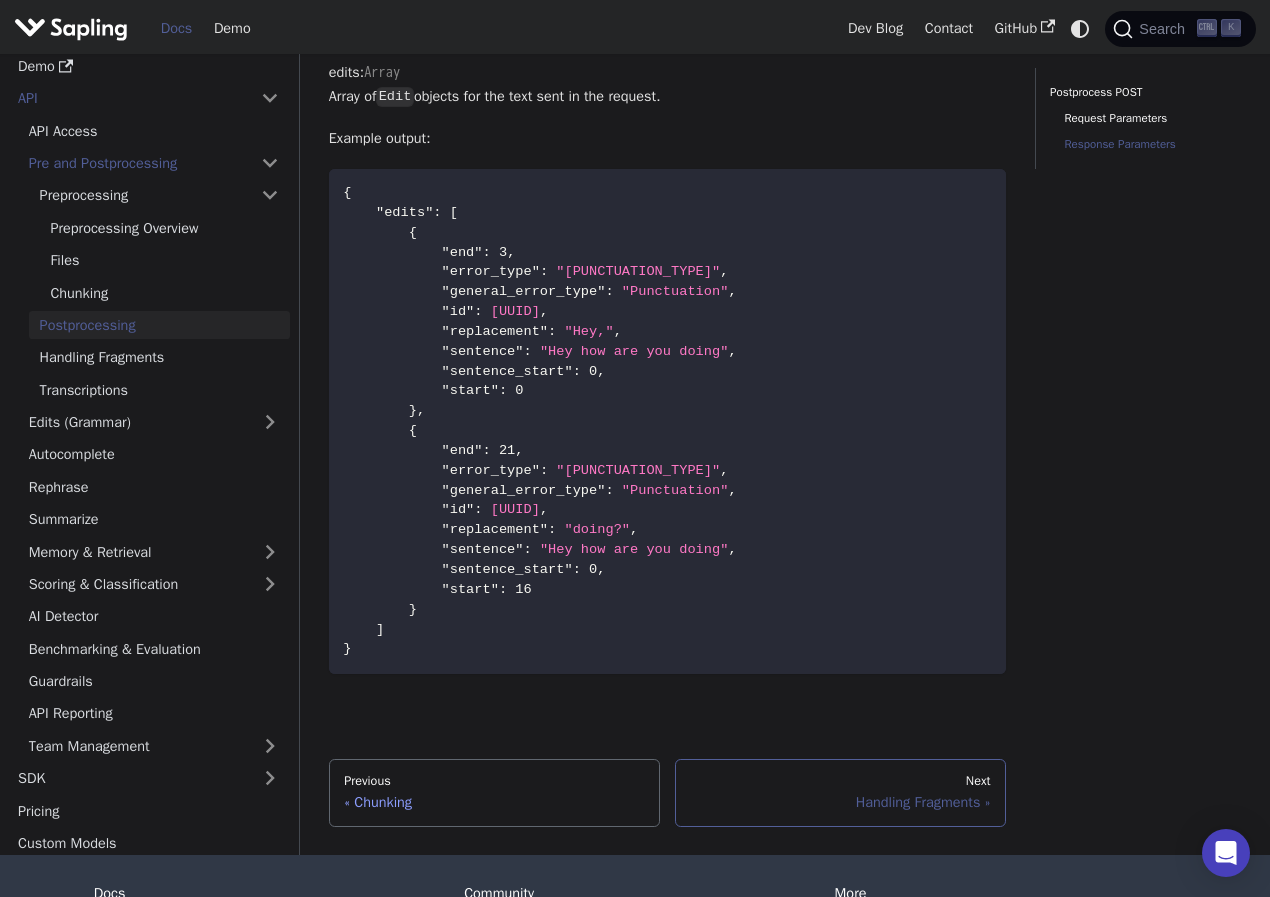 click on "Handling Fragments" at bounding box center (840, 802) 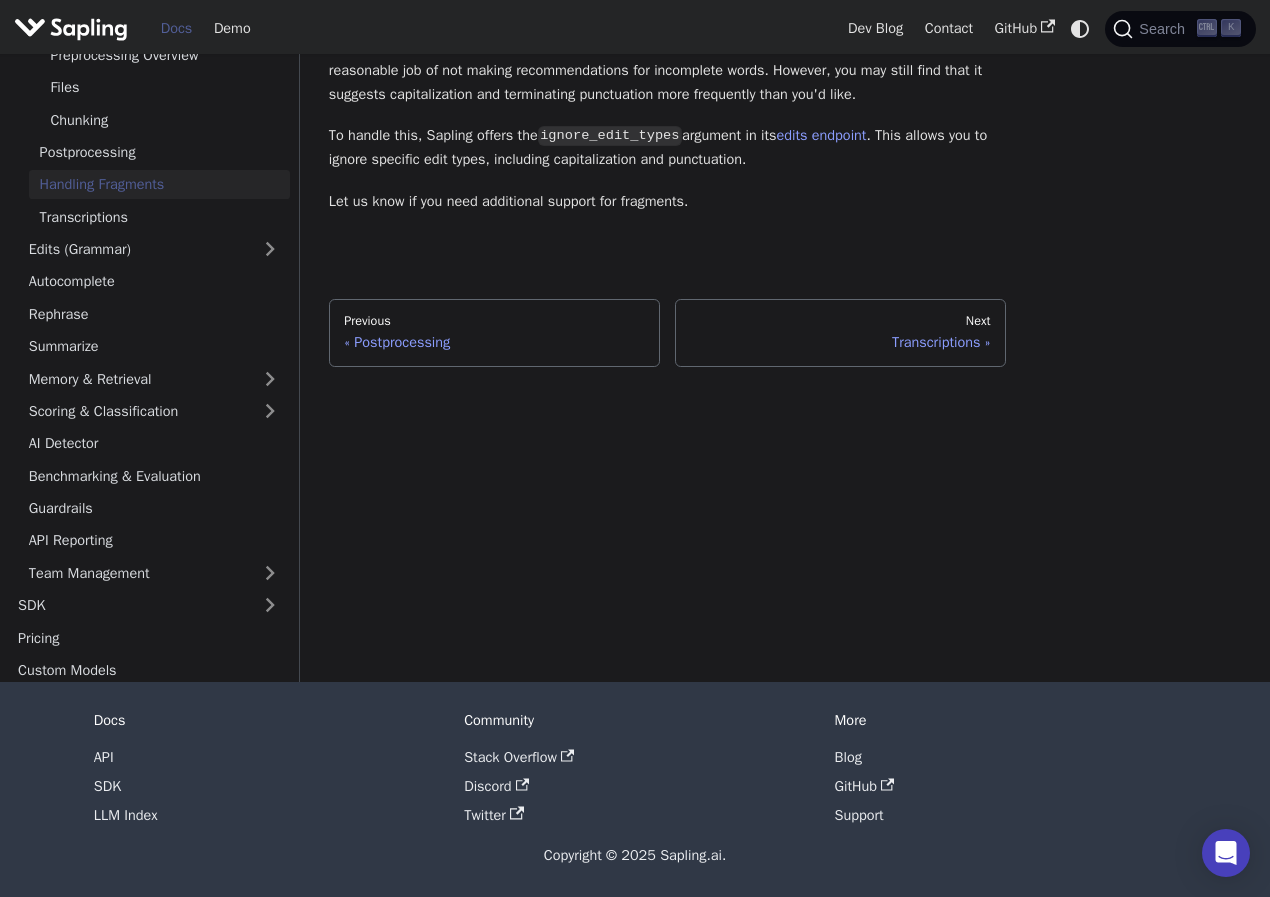 scroll, scrollTop: 0, scrollLeft: 0, axis: both 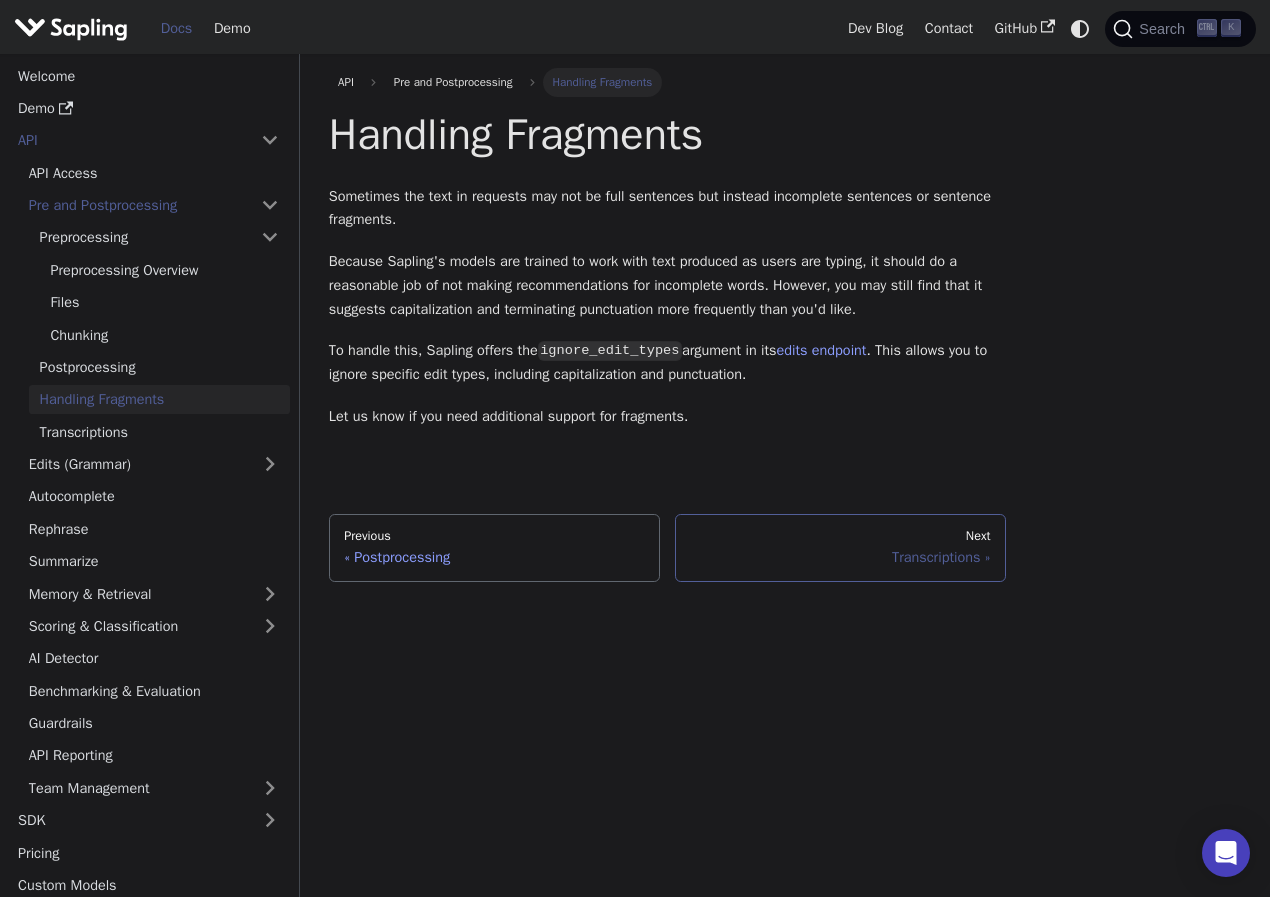 click on "Next Transcriptions" at bounding box center (840, 548) 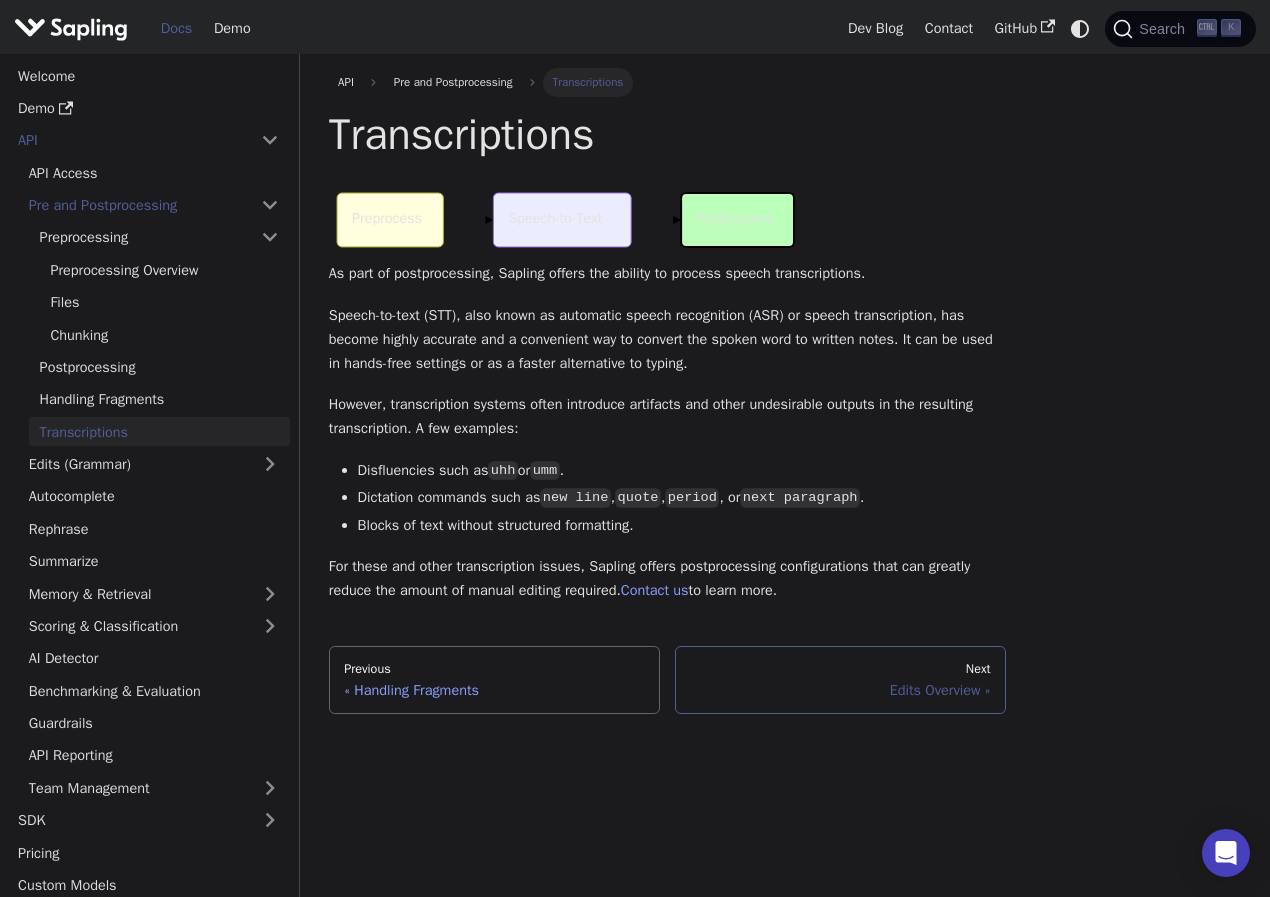 click on "Edits Overview" at bounding box center [840, 690] 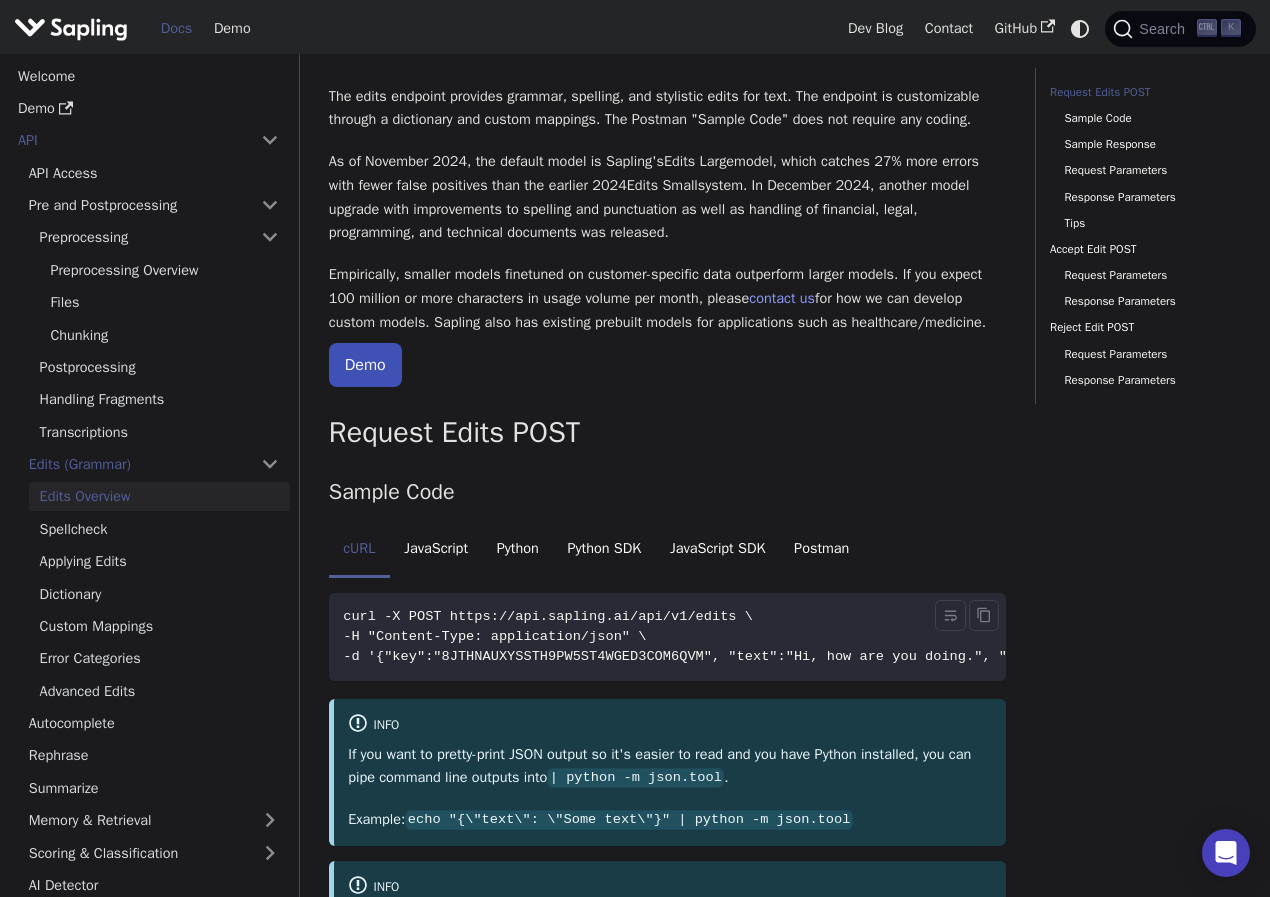 scroll, scrollTop: 200, scrollLeft: 0, axis: vertical 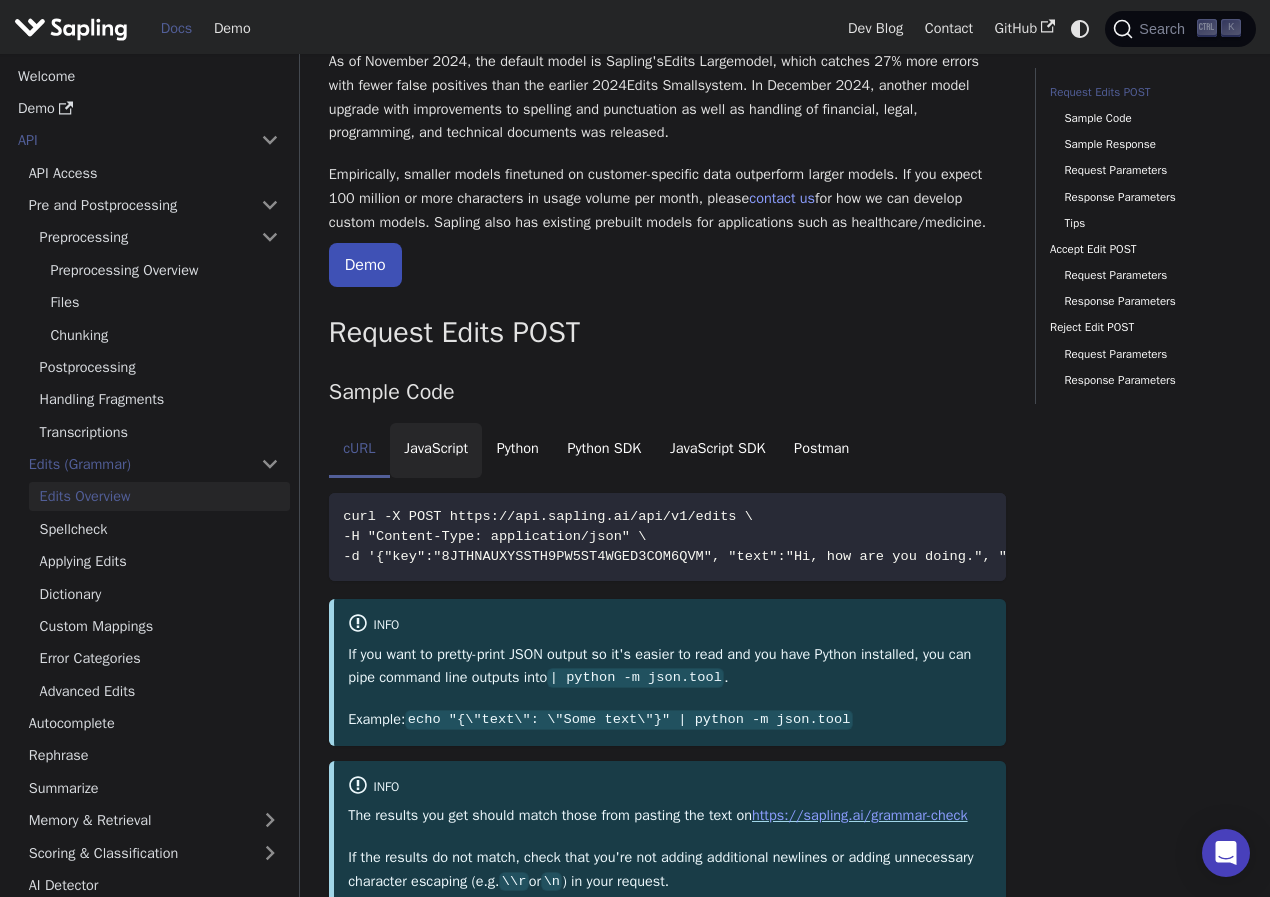 click on "JavaScript" at bounding box center (436, 451) 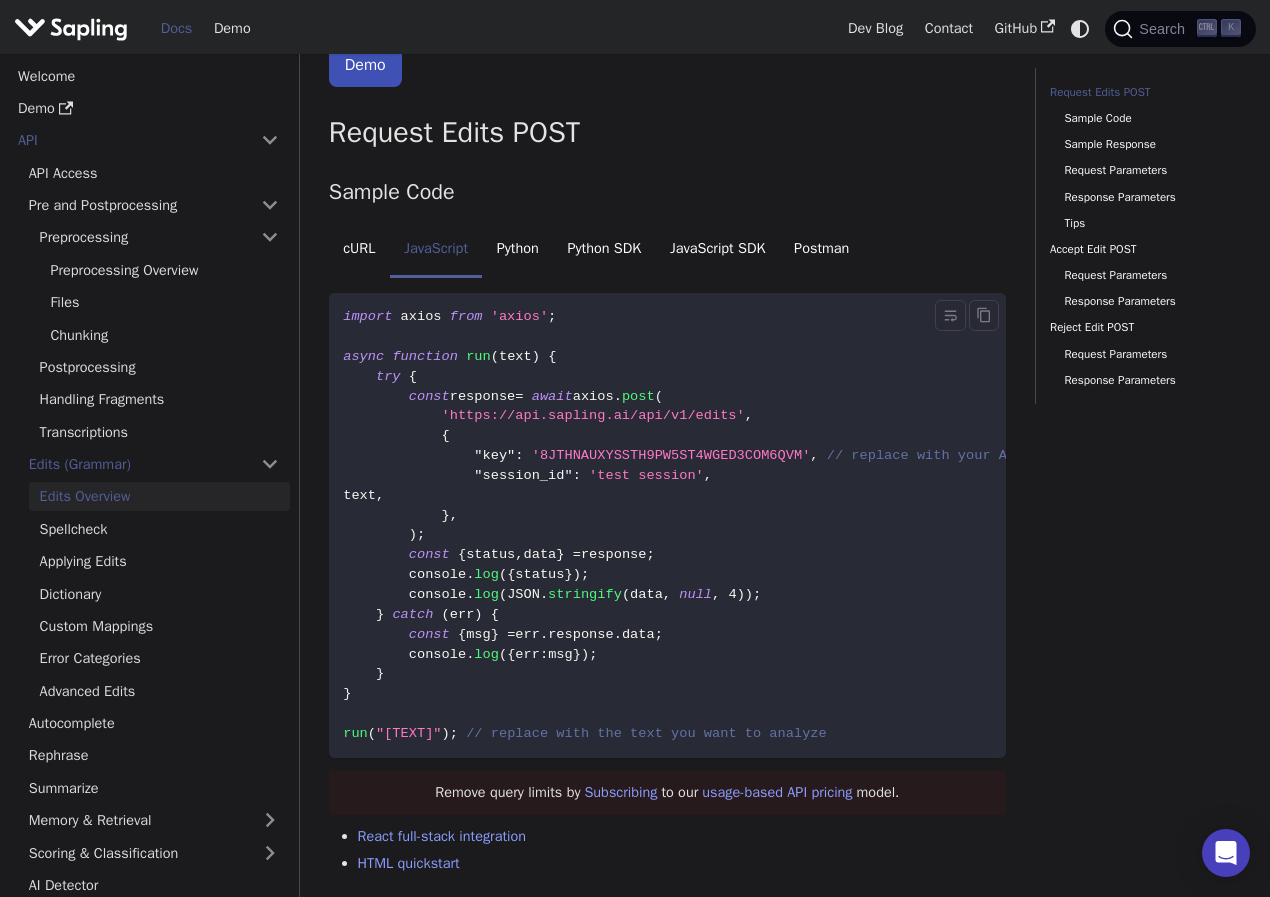 scroll, scrollTop: 300, scrollLeft: 0, axis: vertical 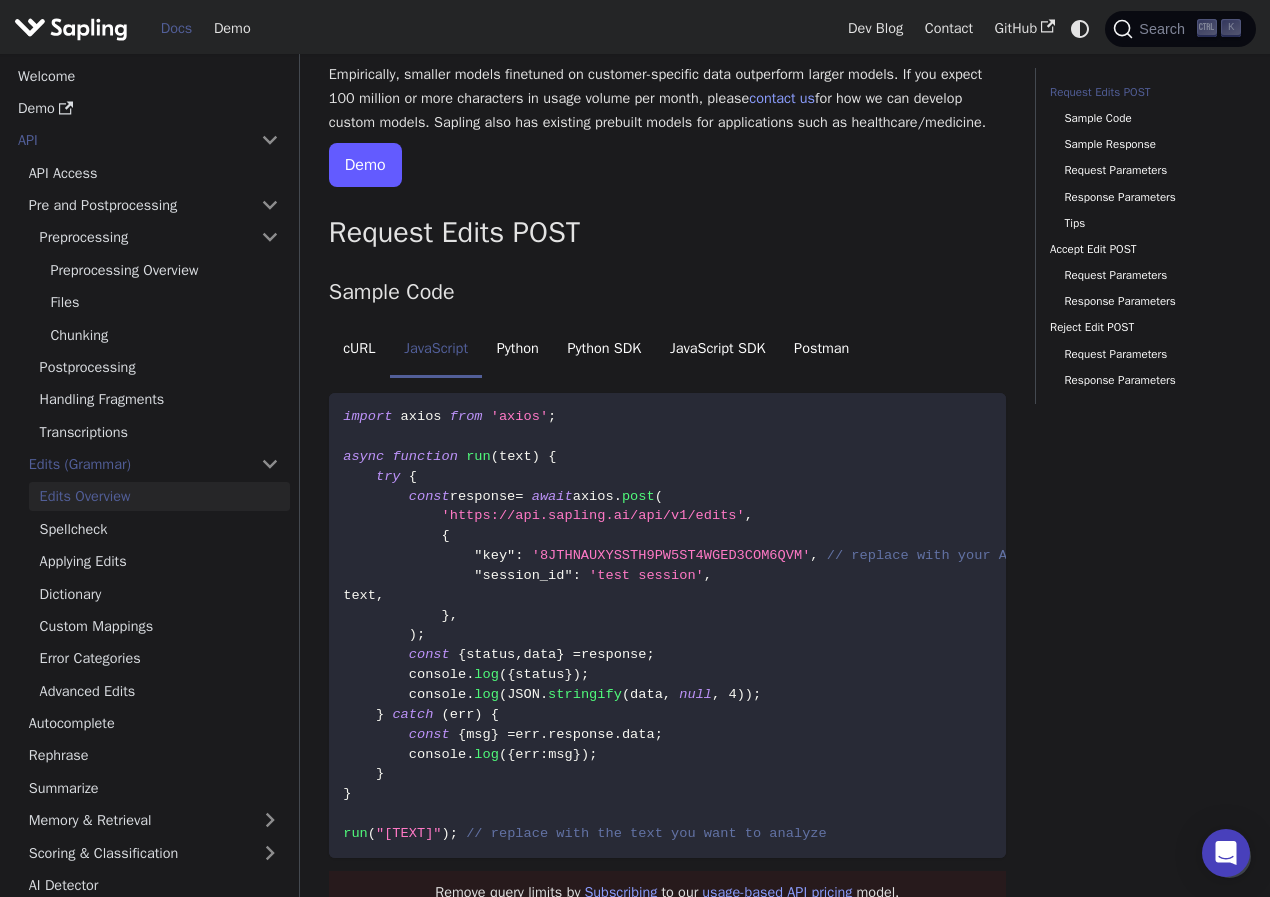 click on "Demo" at bounding box center (365, 165) 